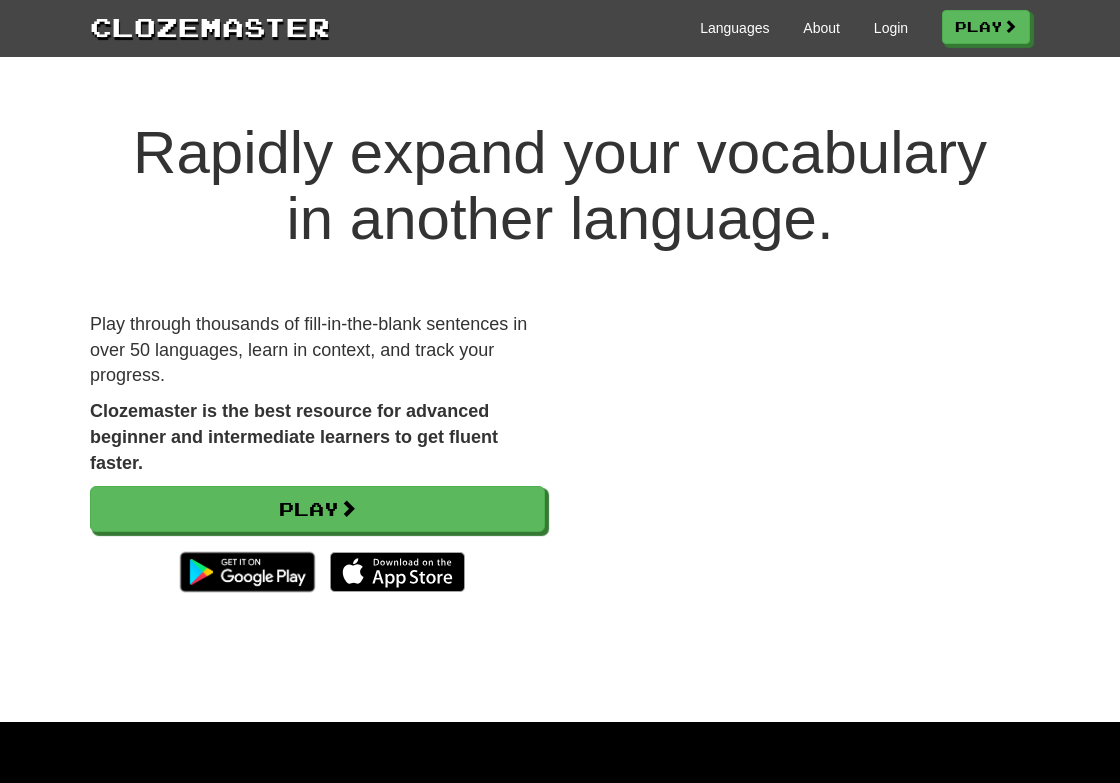 scroll, scrollTop: 0, scrollLeft: 0, axis: both 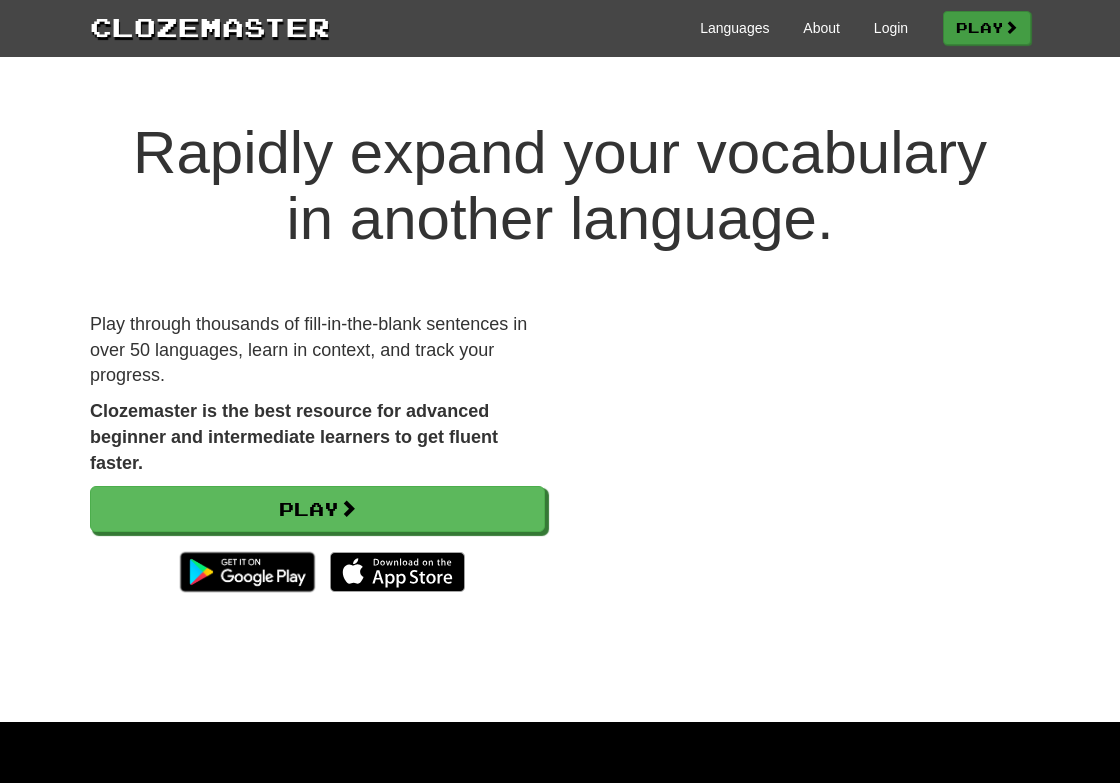 click on "Play" at bounding box center (987, 28) 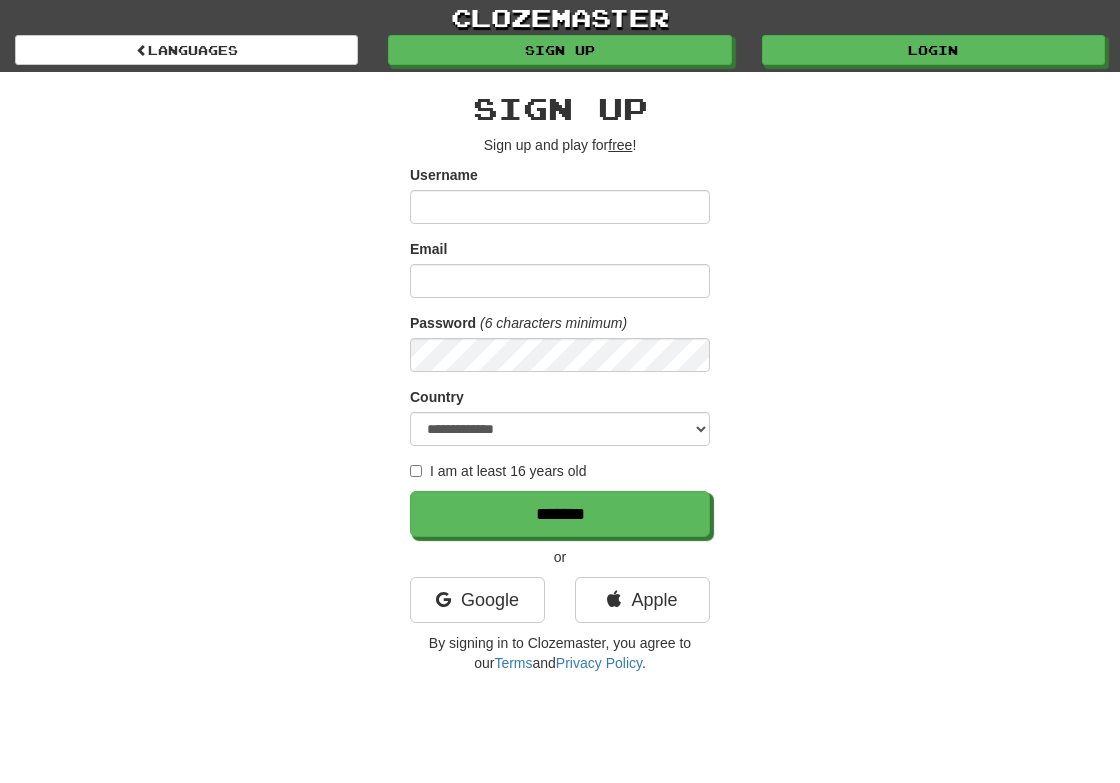scroll, scrollTop: 0, scrollLeft: 0, axis: both 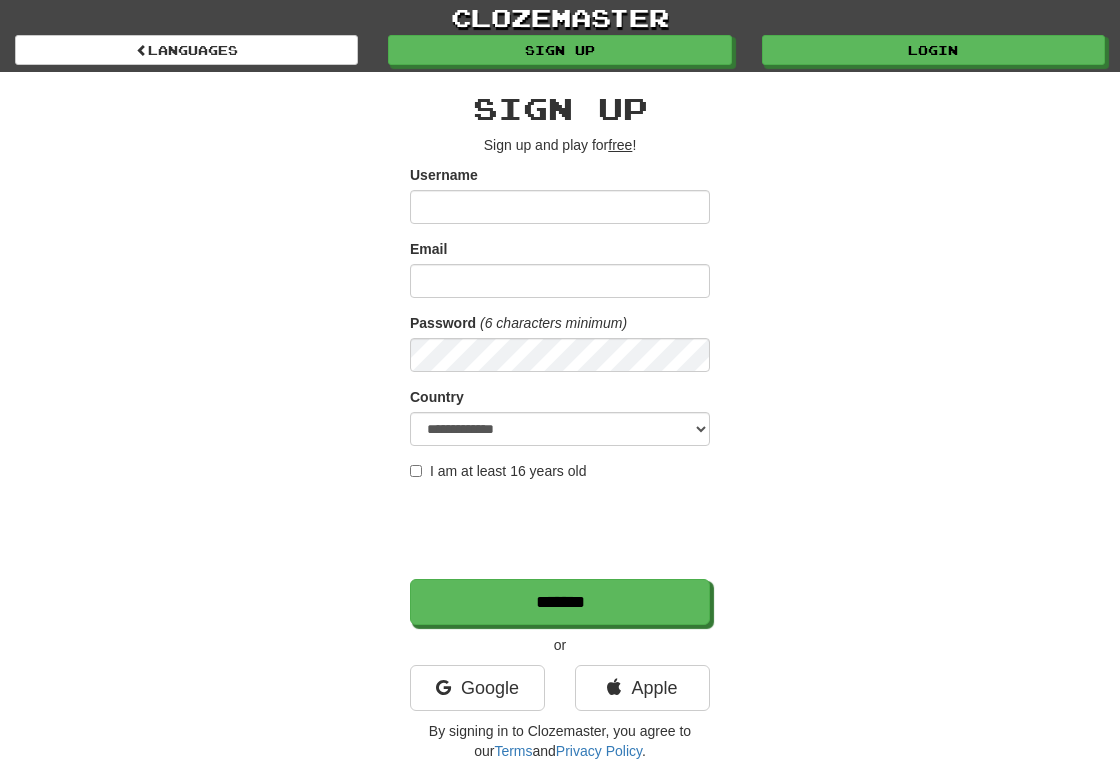 click on "Username" at bounding box center [560, 207] 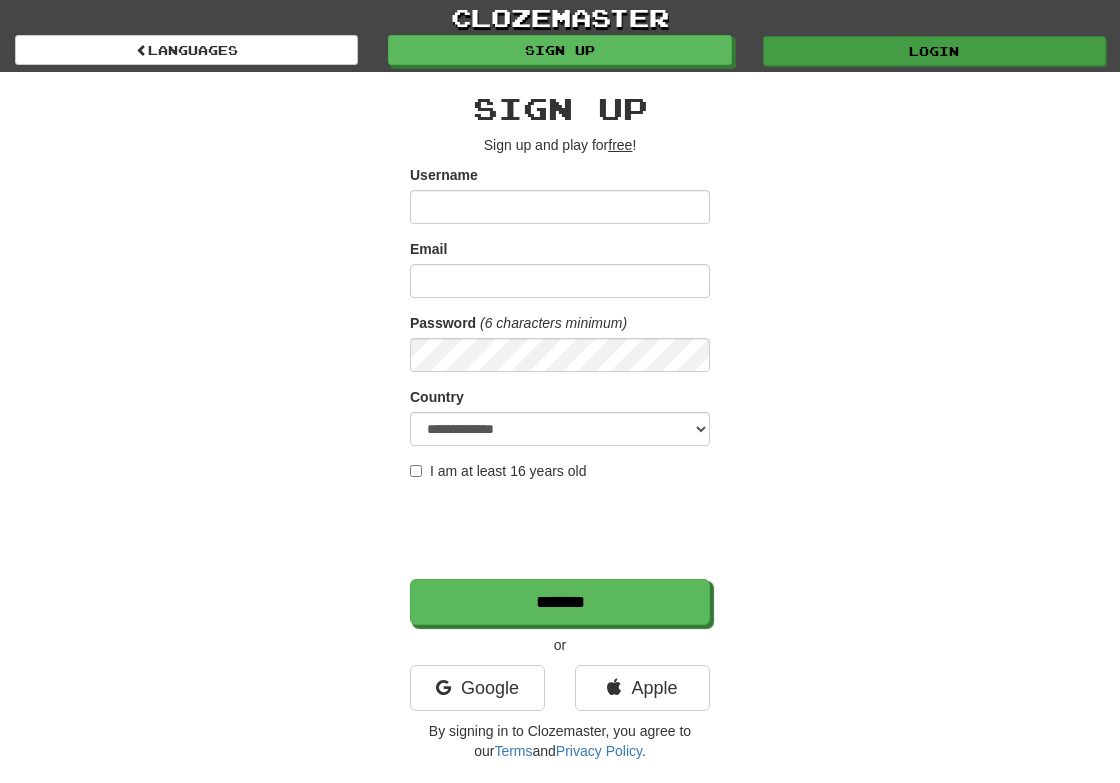 click on "Login" at bounding box center (934, 51) 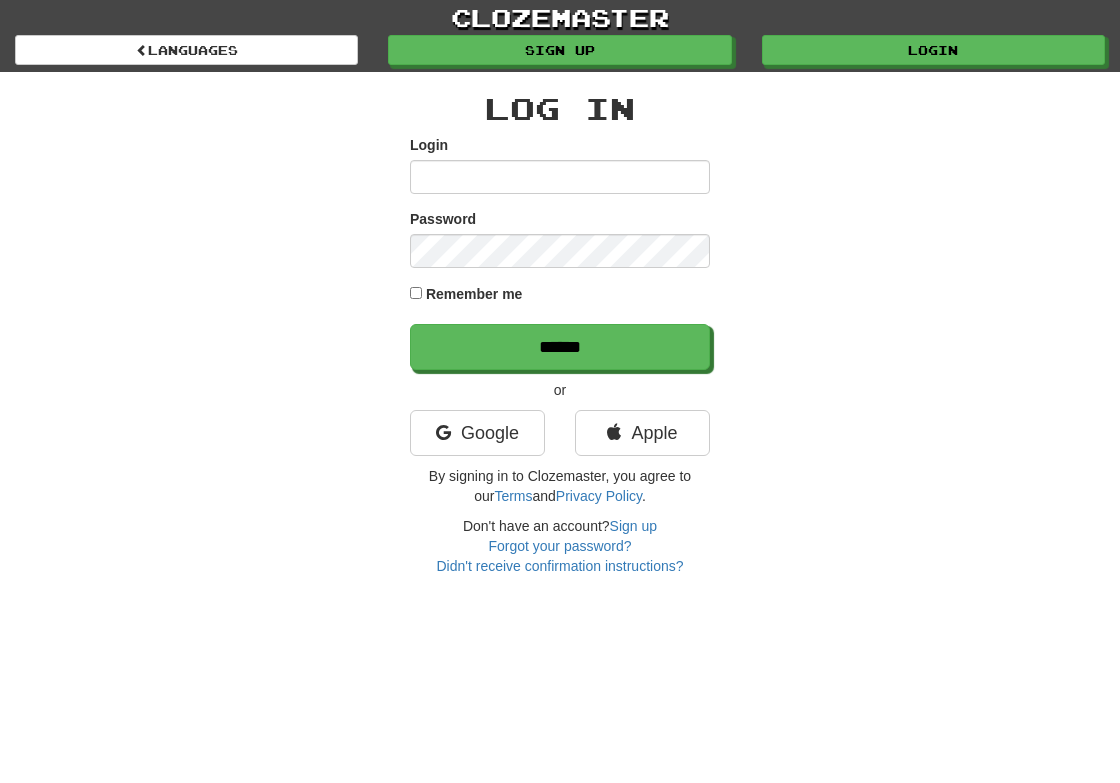 scroll, scrollTop: 0, scrollLeft: 0, axis: both 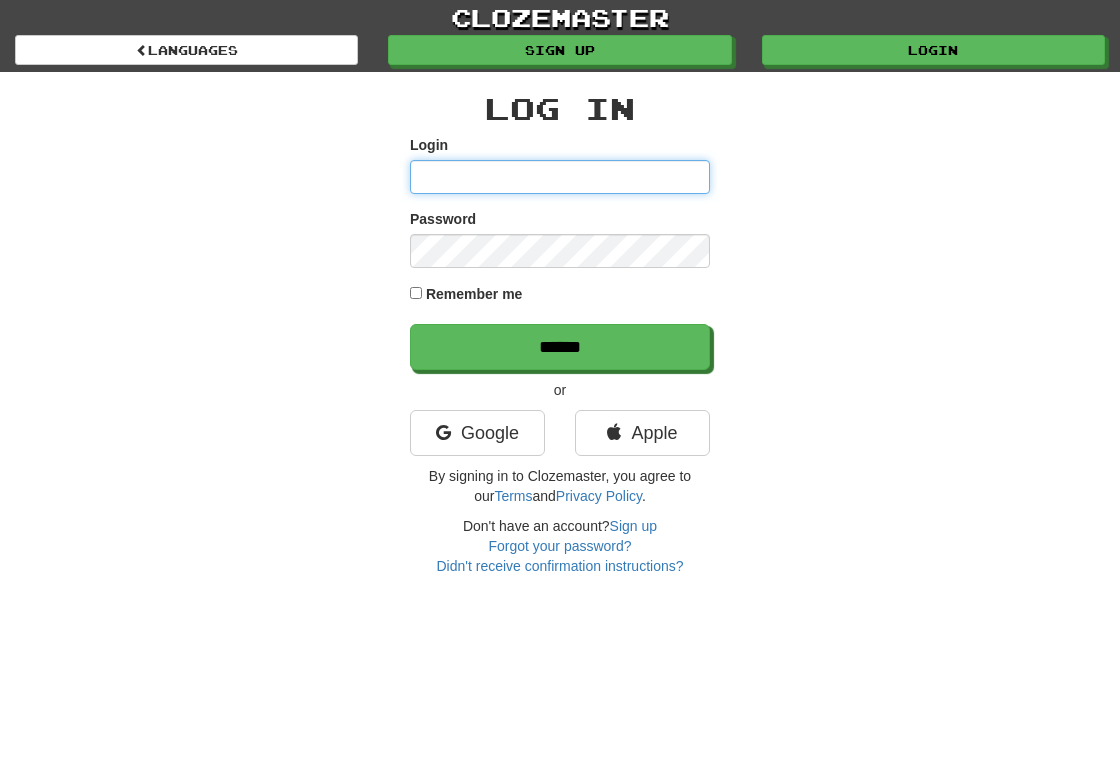 type on "**********" 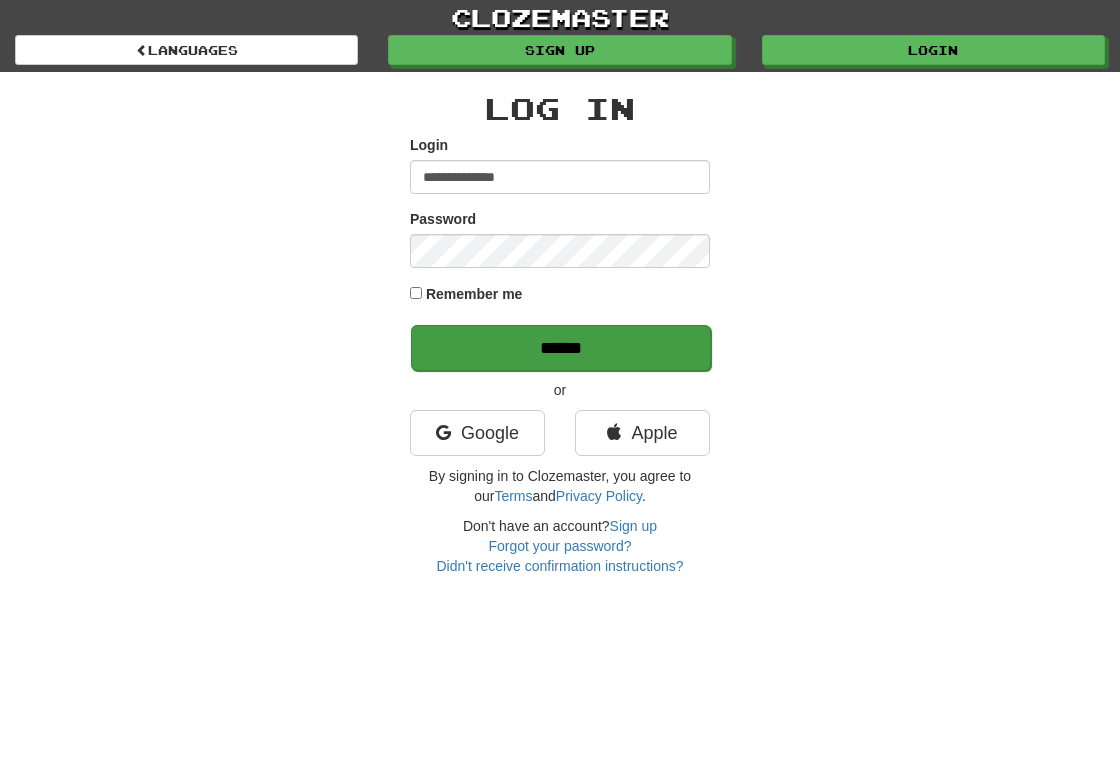 click on "******" at bounding box center (561, 348) 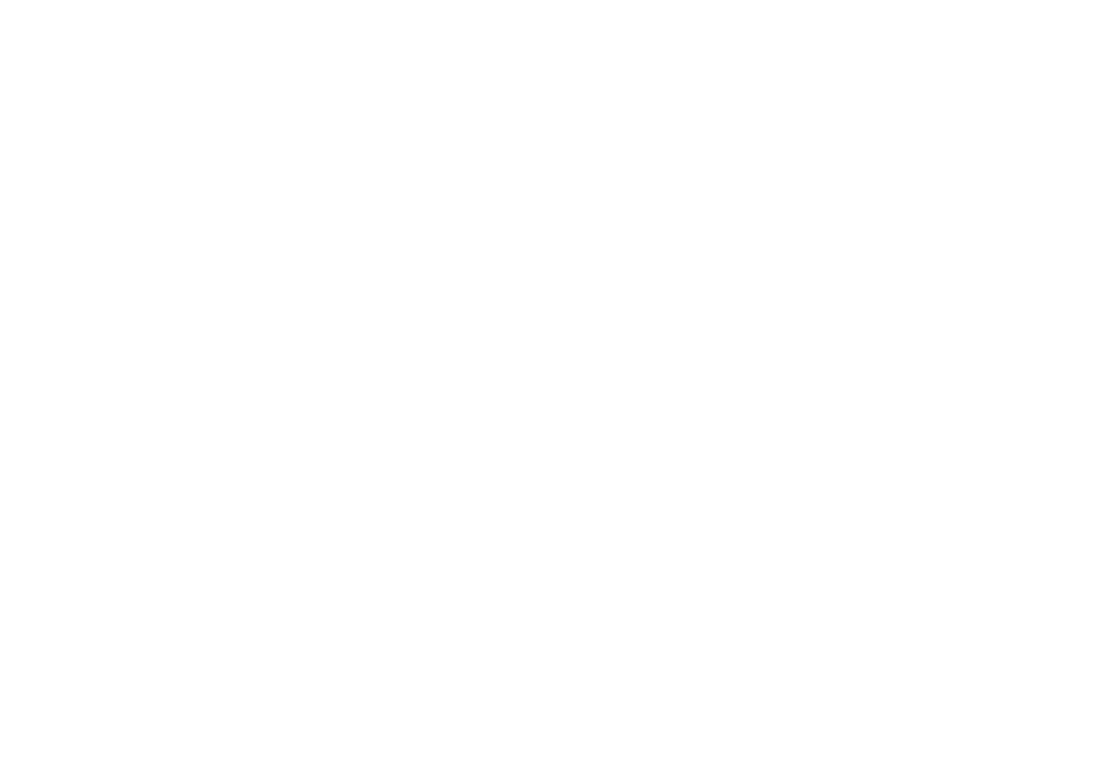 scroll, scrollTop: 0, scrollLeft: 0, axis: both 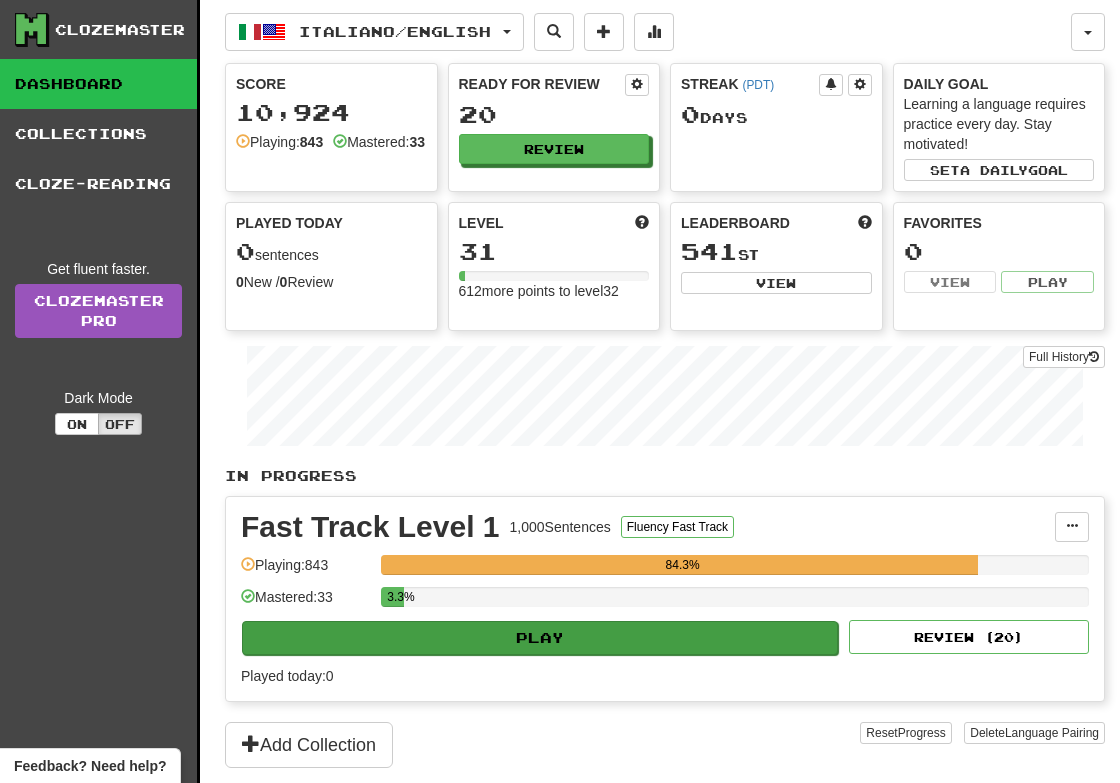 click on "Play" at bounding box center [540, 638] 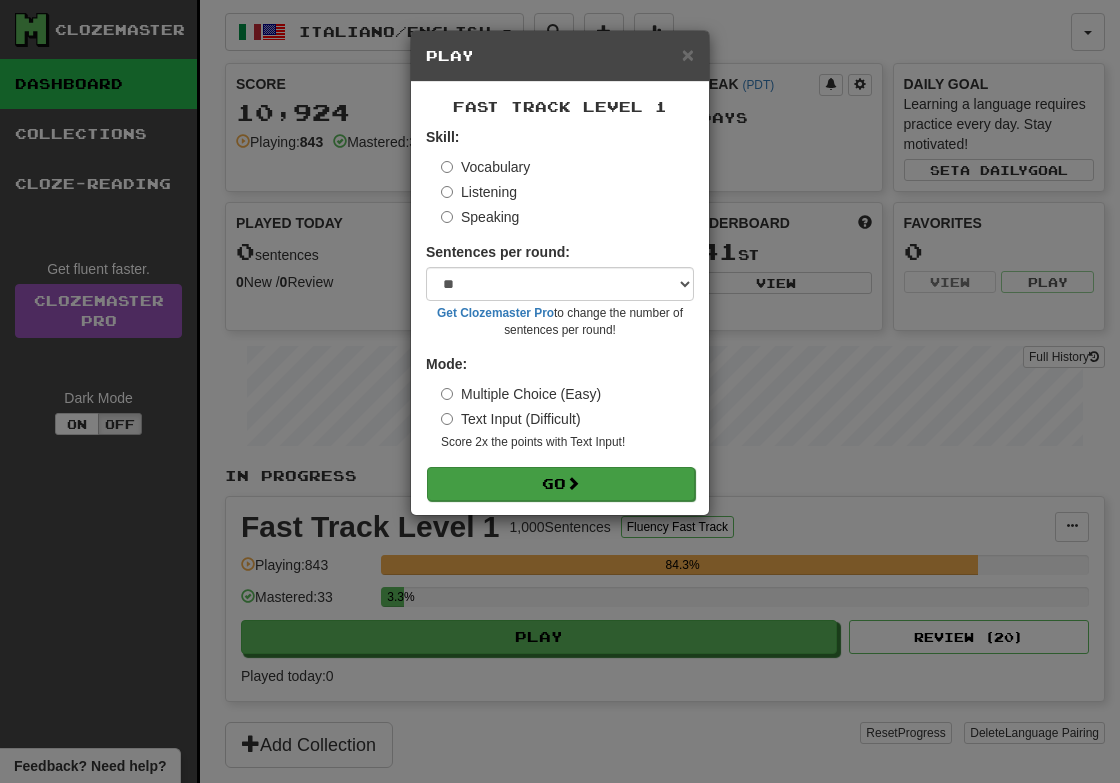 click on "Go" at bounding box center (561, 484) 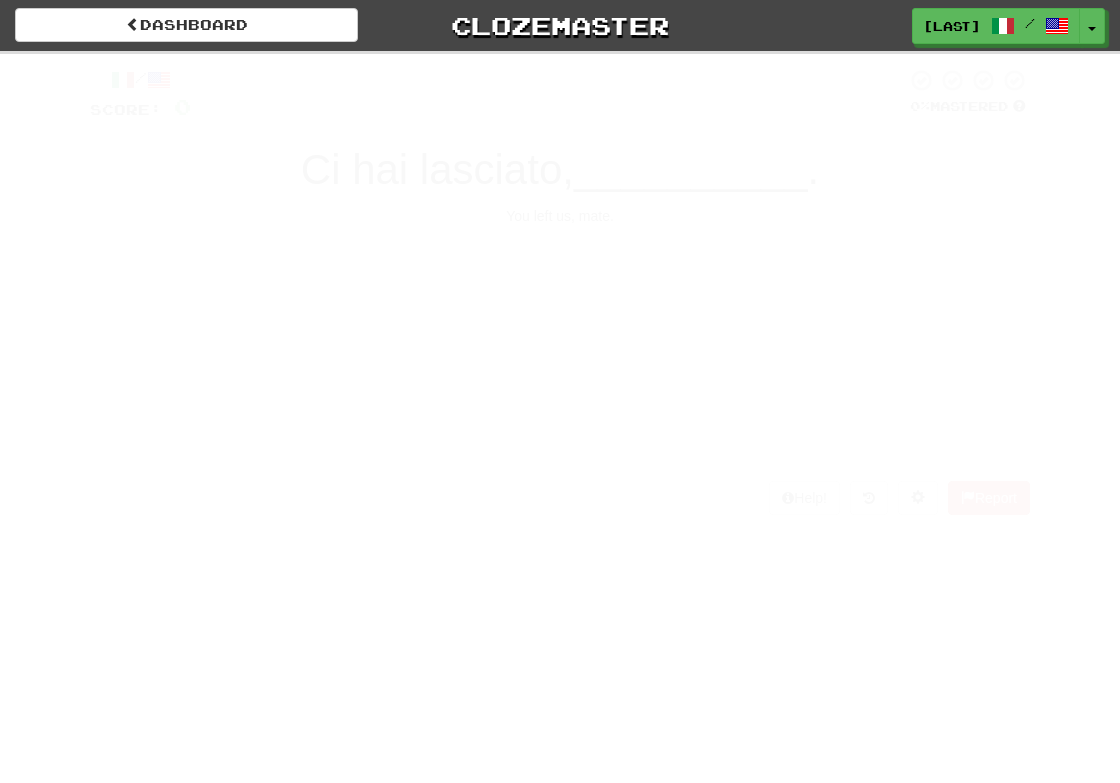 scroll, scrollTop: 0, scrollLeft: 0, axis: both 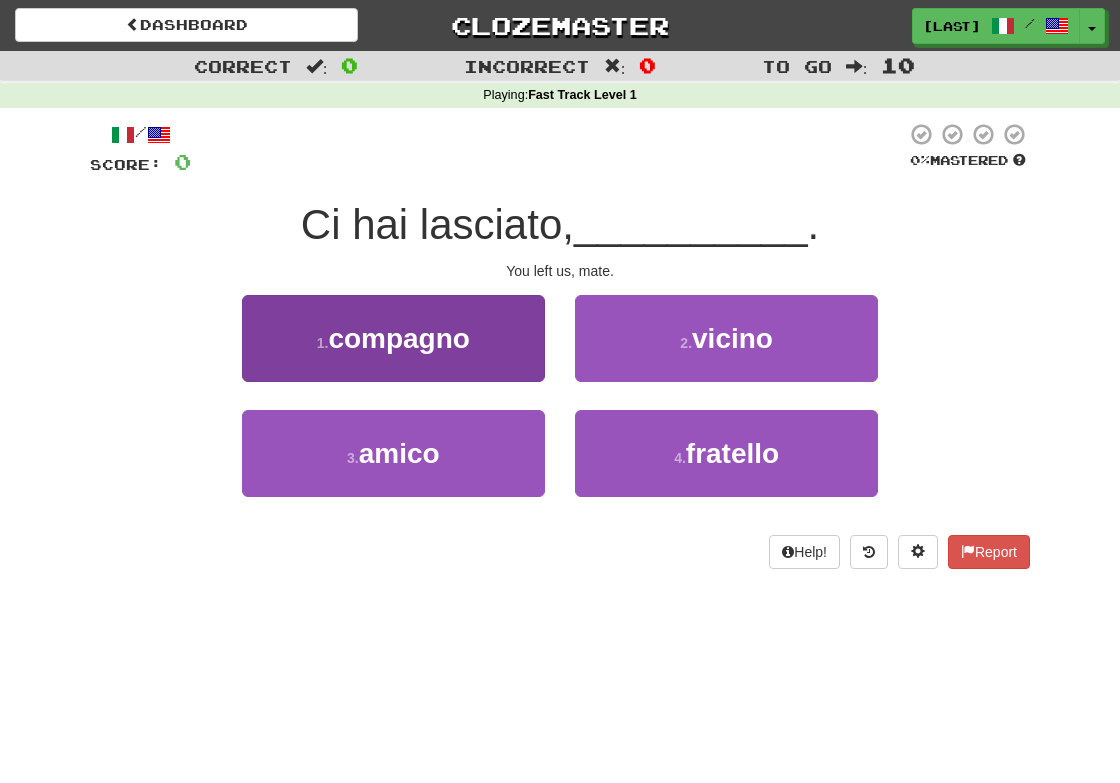 click on "compagno" at bounding box center [399, 338] 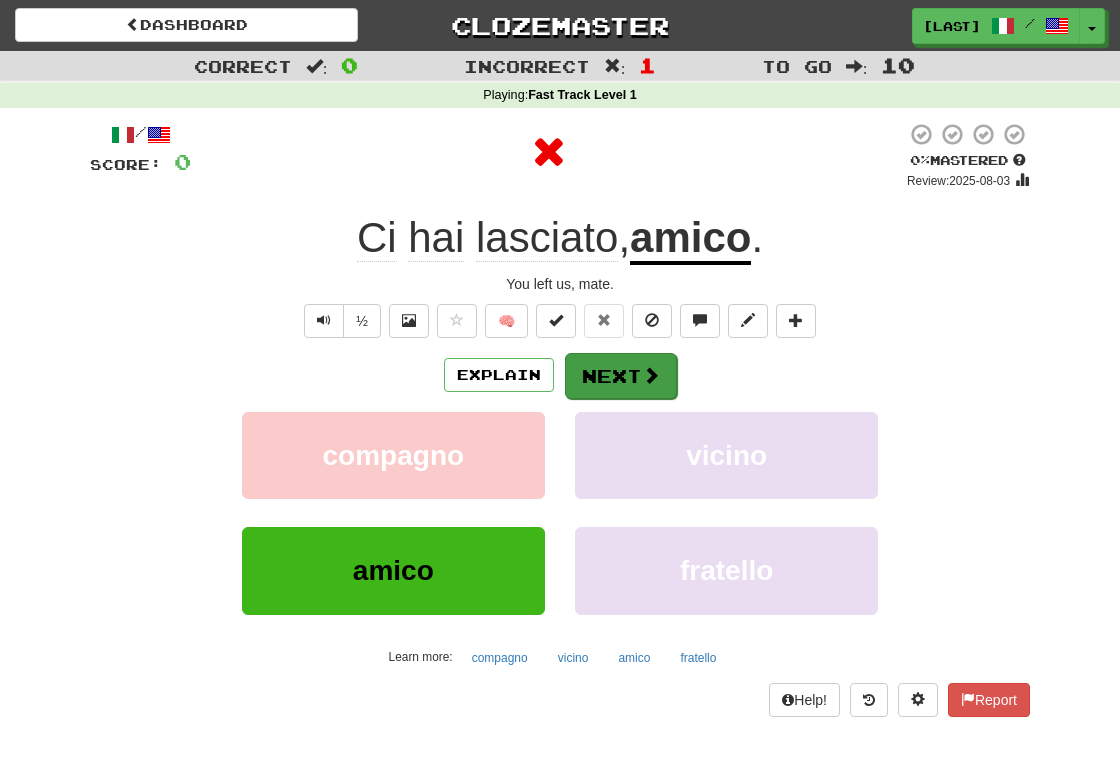 click on "Next" at bounding box center (621, 376) 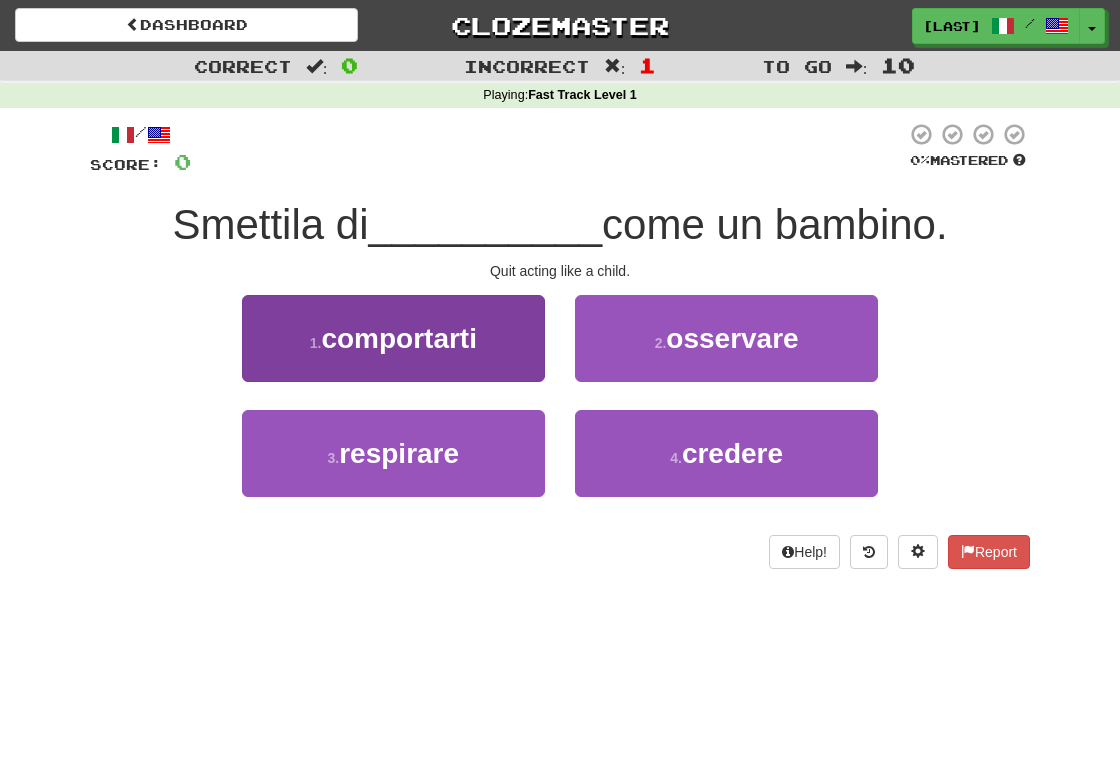 click on "comportarti" at bounding box center [399, 338] 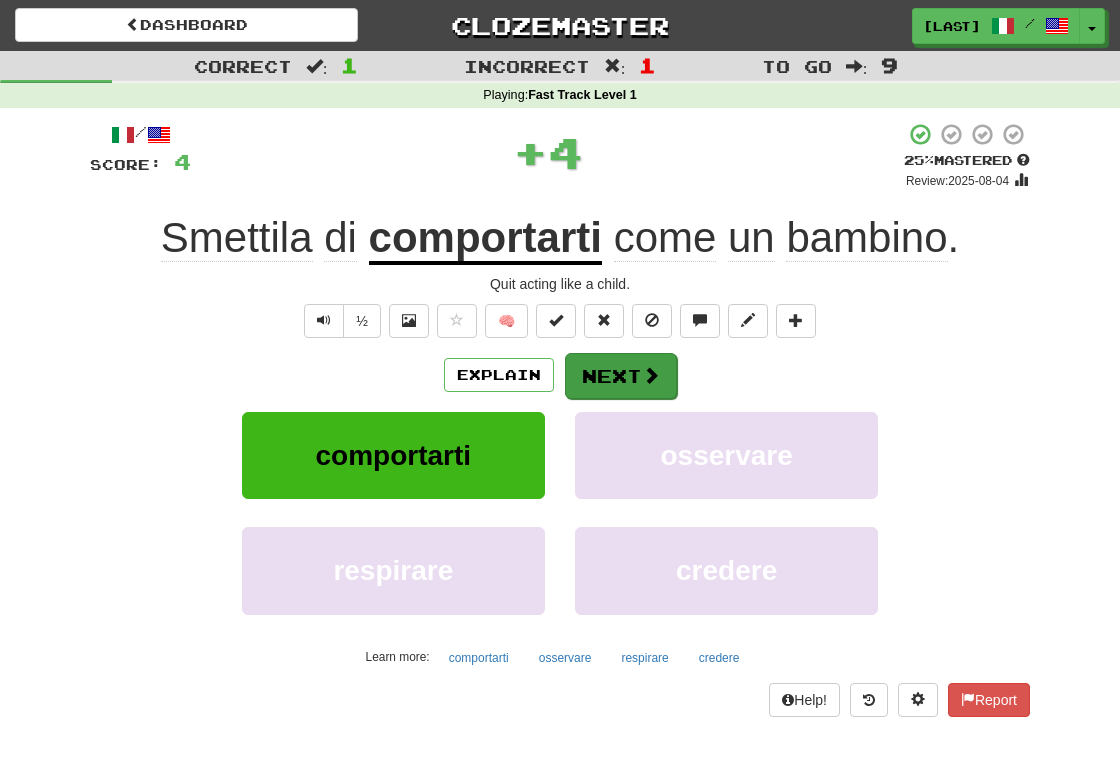 click on "Next" at bounding box center (621, 376) 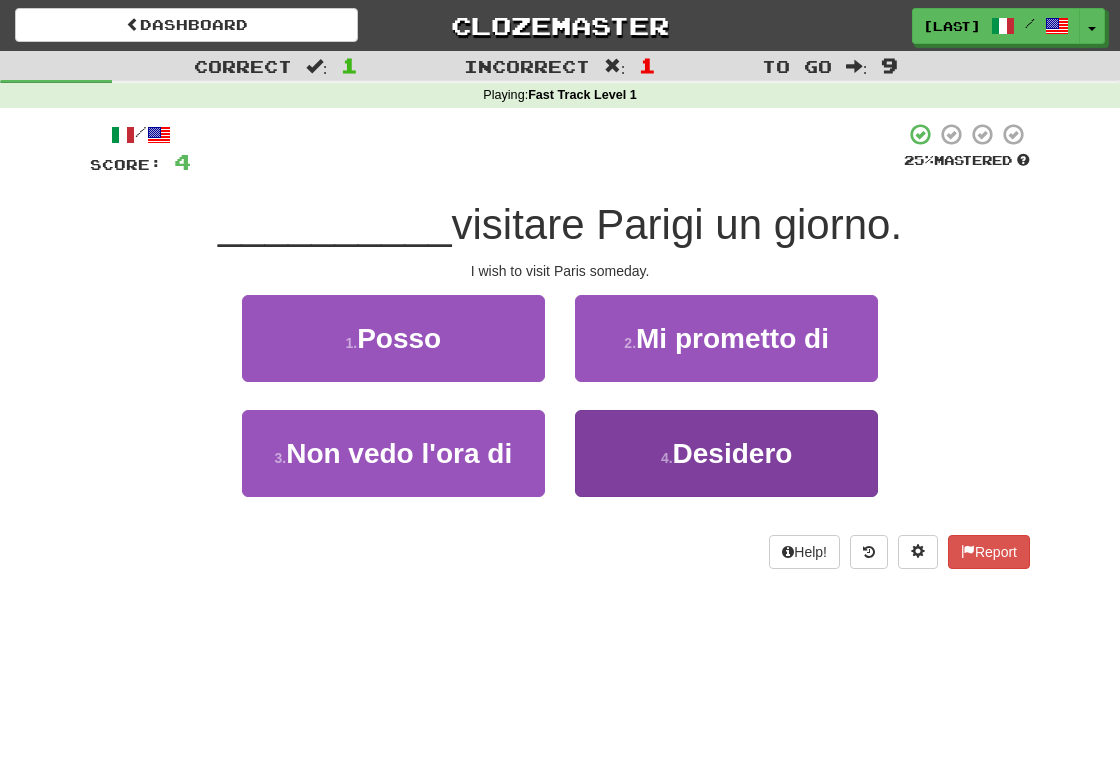 click on "Desidero" at bounding box center (733, 453) 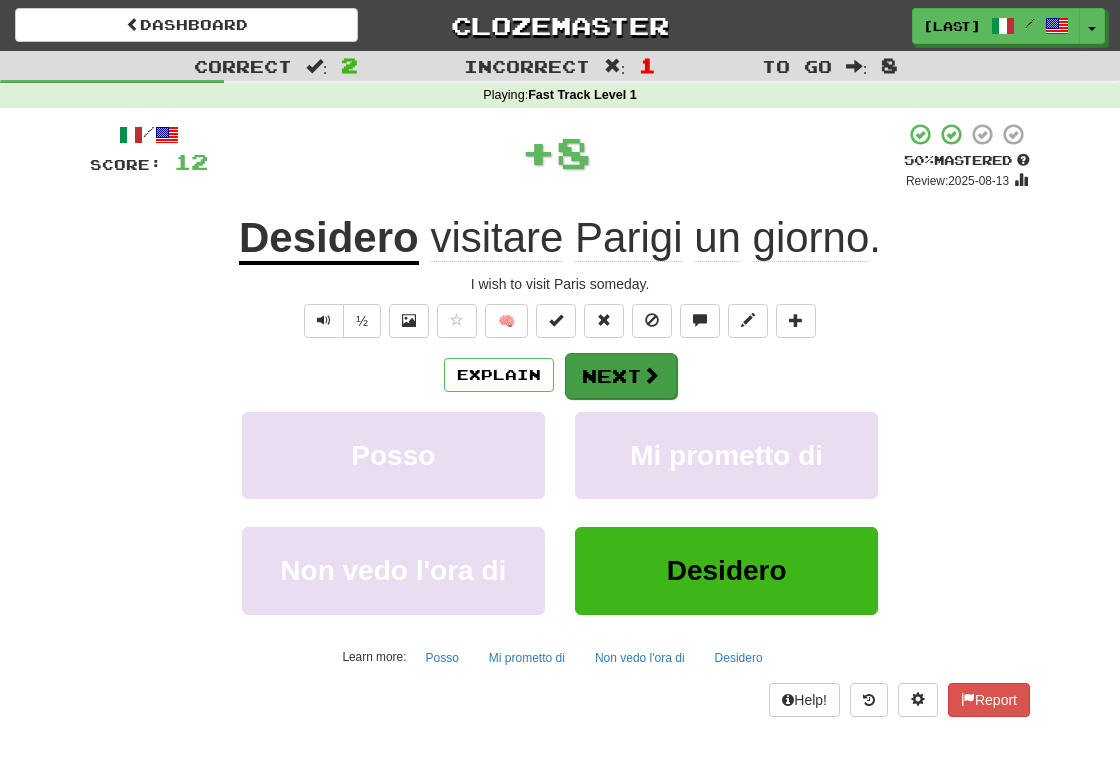 click at bounding box center (651, 375) 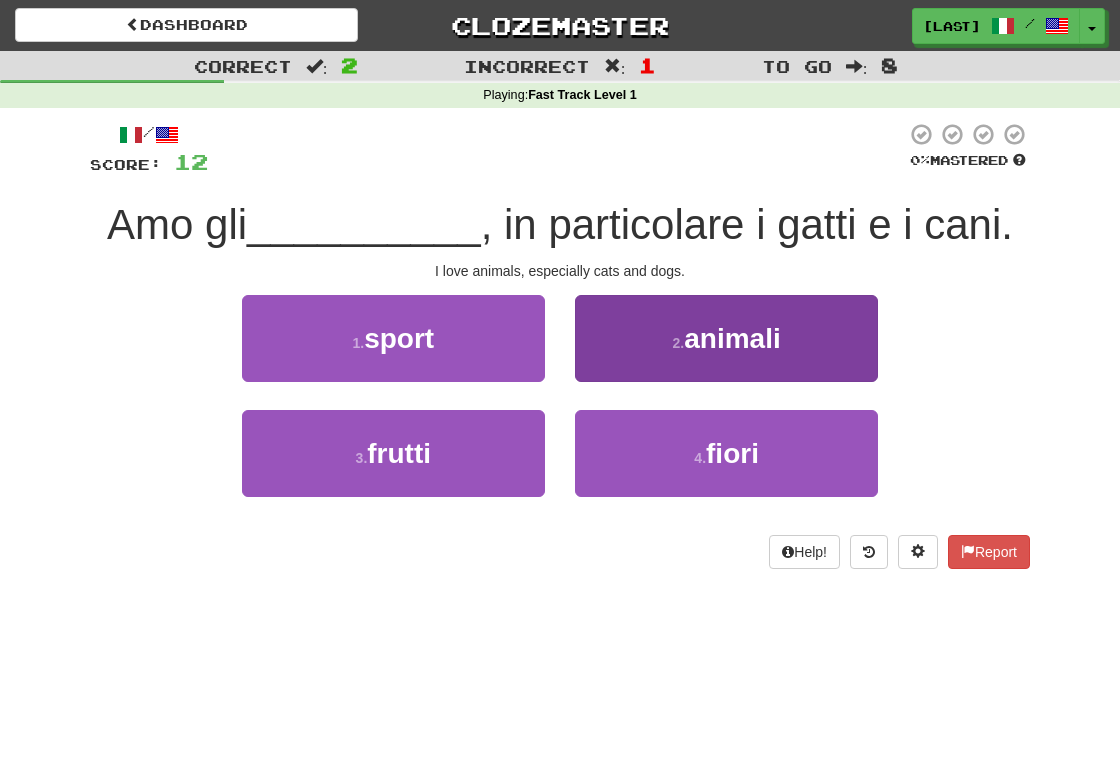 click on "animali" at bounding box center (732, 338) 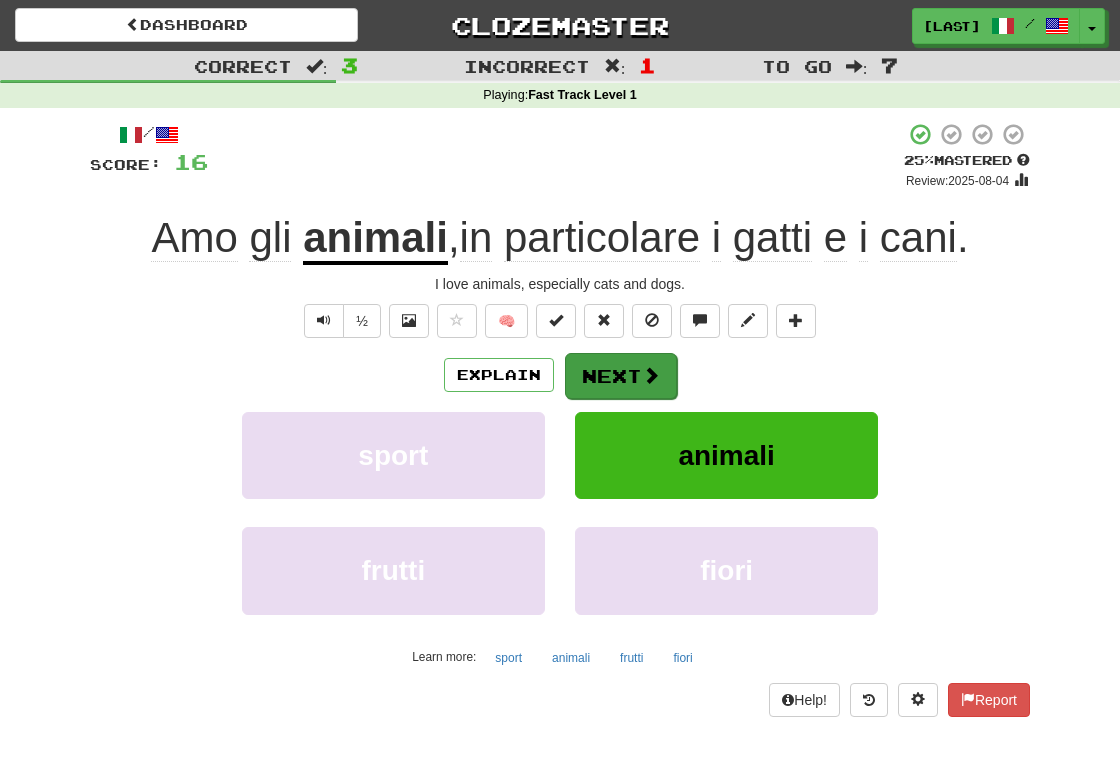 click on "Next" at bounding box center [621, 376] 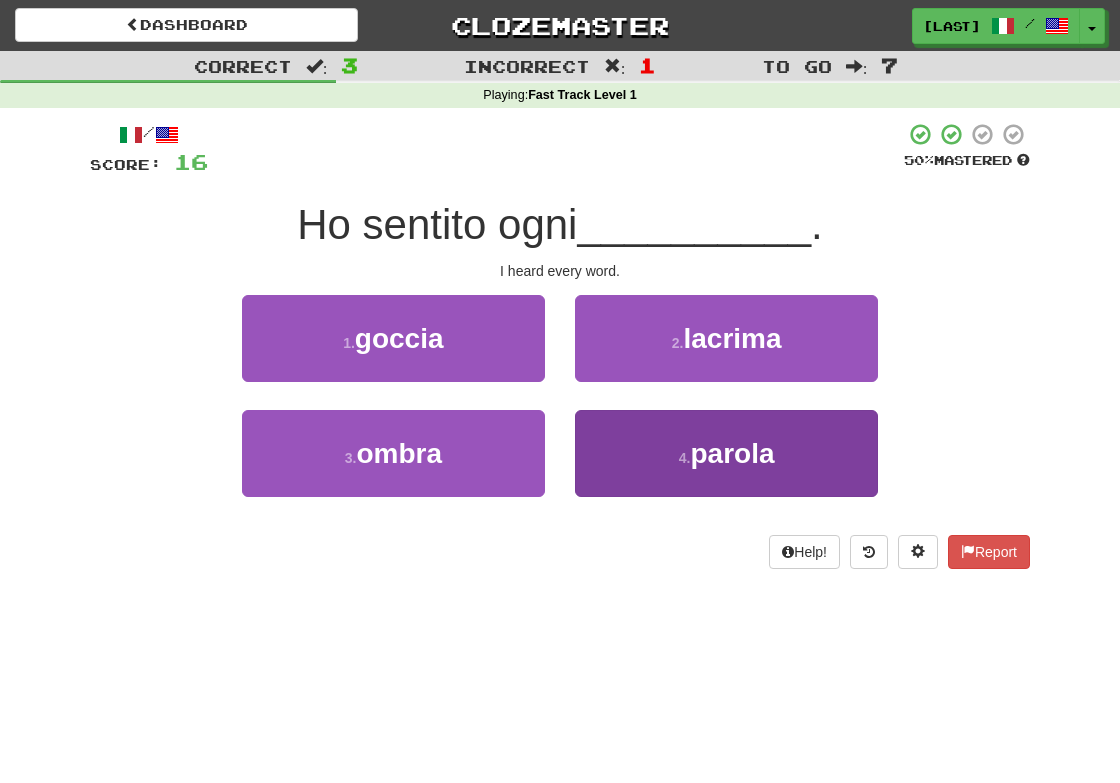 click on "parola" at bounding box center [732, 453] 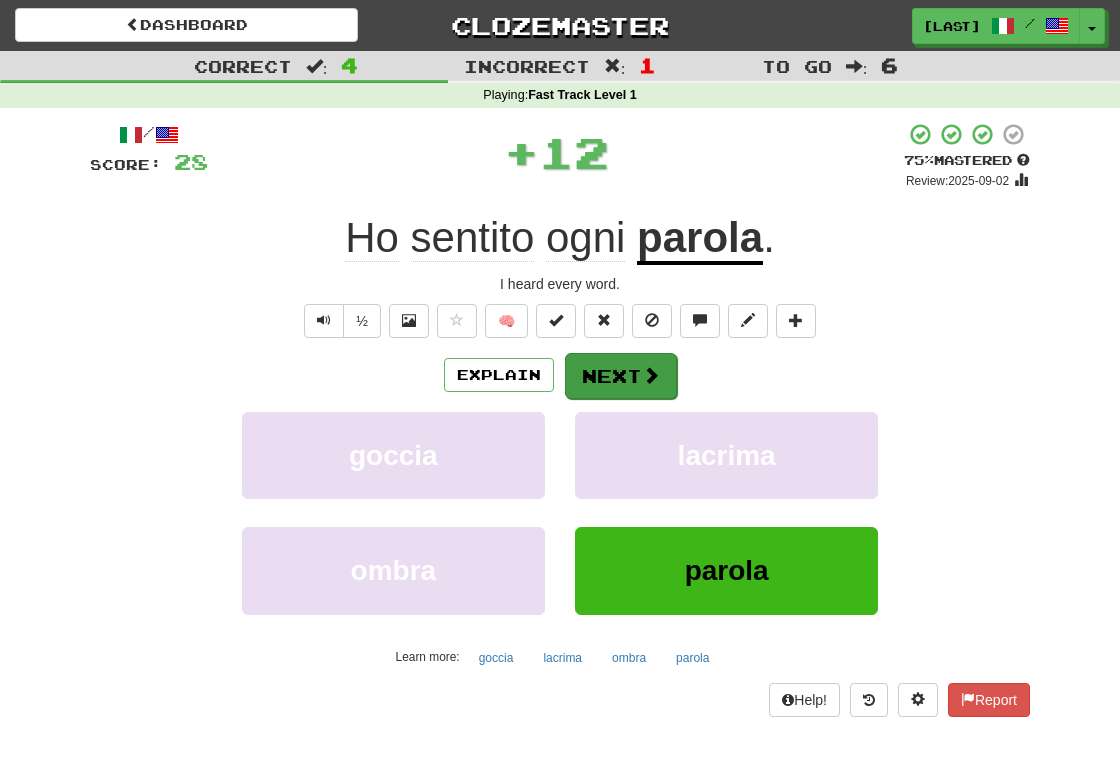 click on "Next" at bounding box center (621, 376) 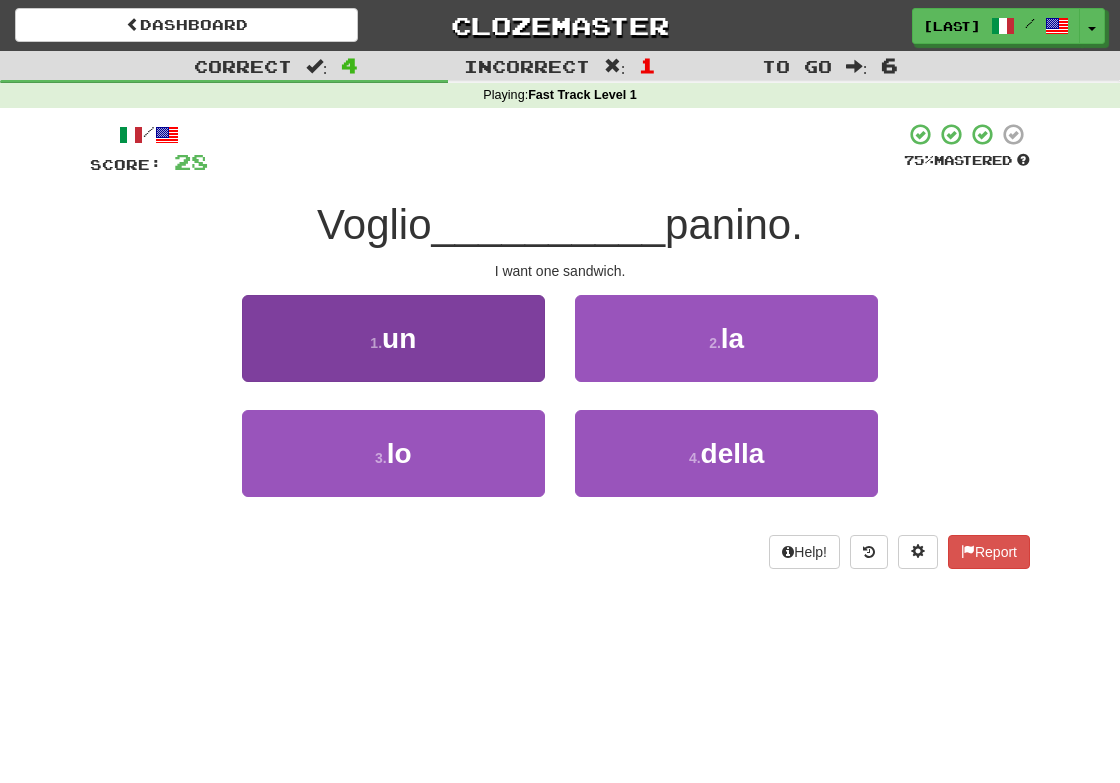 click on "1 .  un" at bounding box center (393, 338) 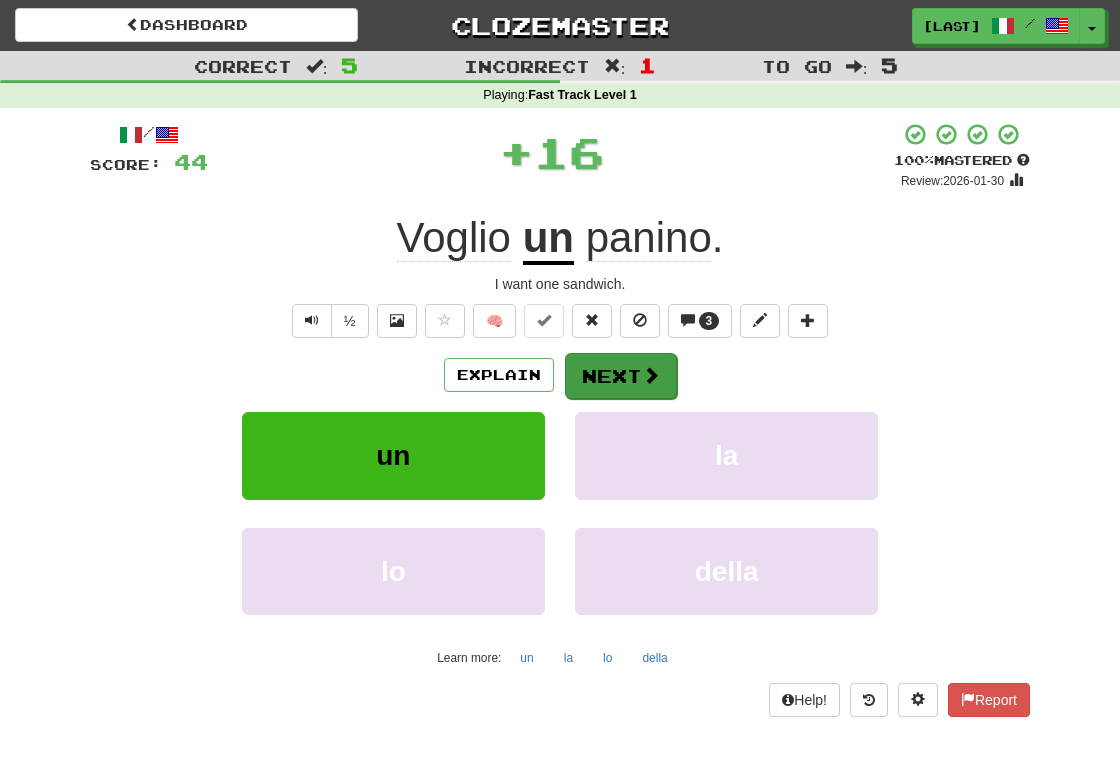 click on "Next" at bounding box center [621, 376] 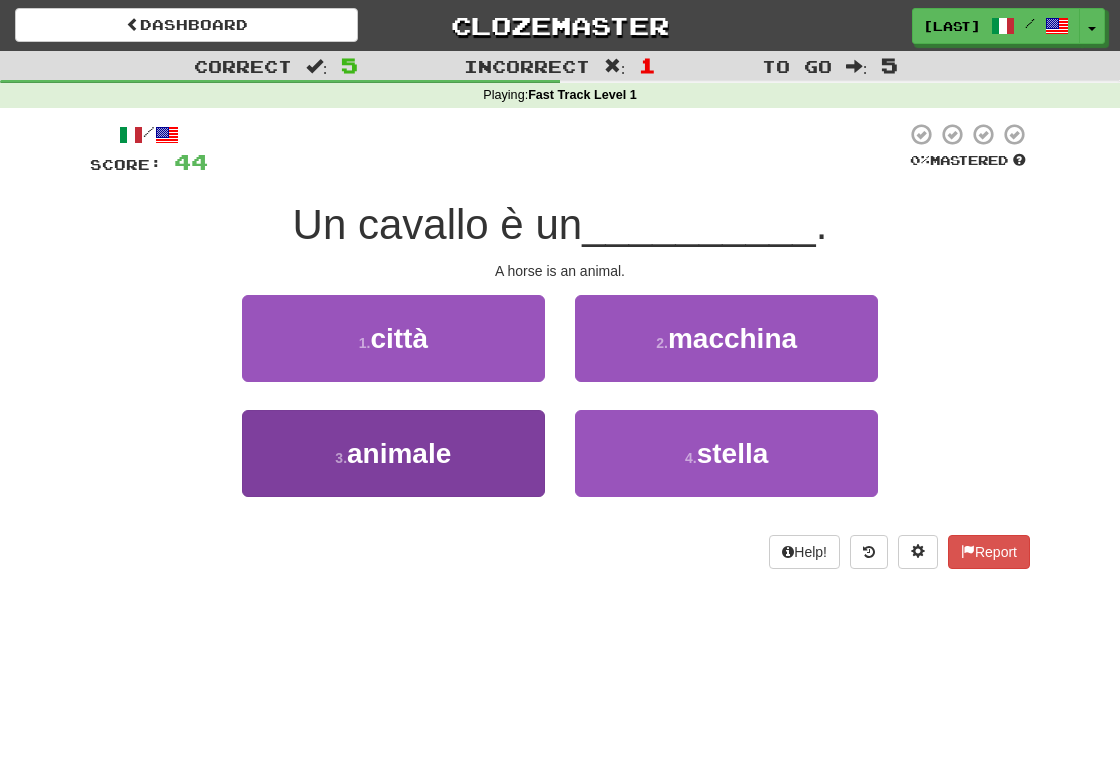 click on "animale" at bounding box center [399, 453] 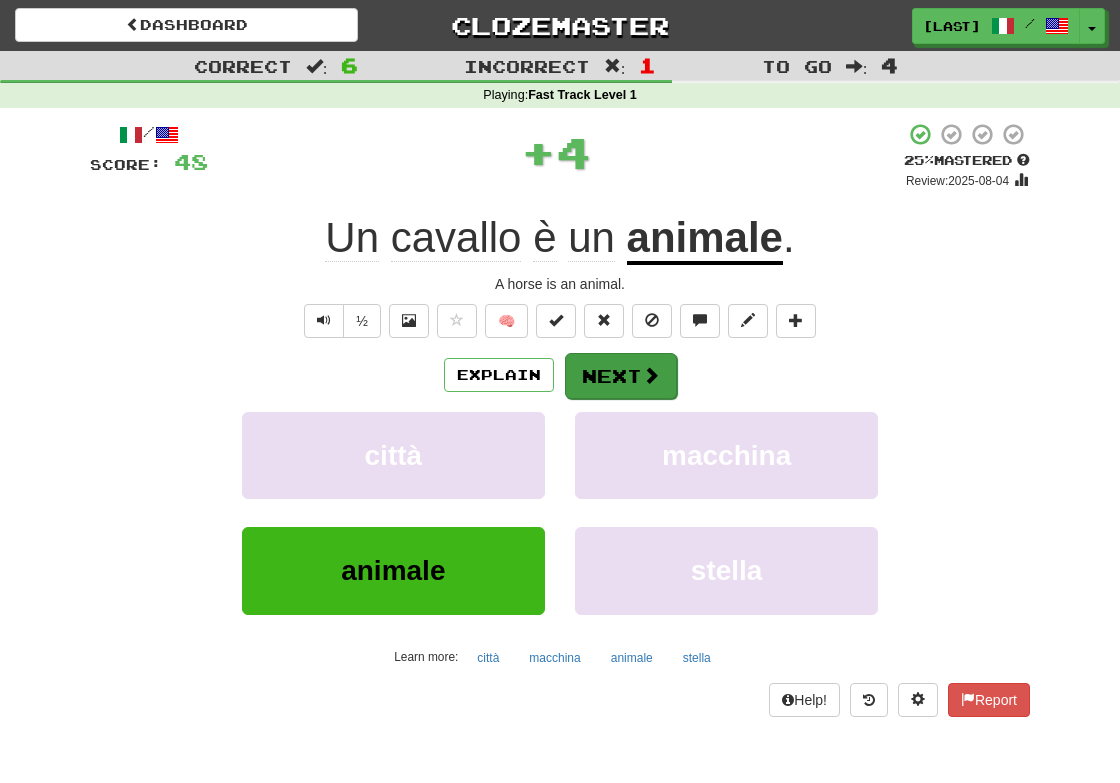 click on "Next" at bounding box center [621, 376] 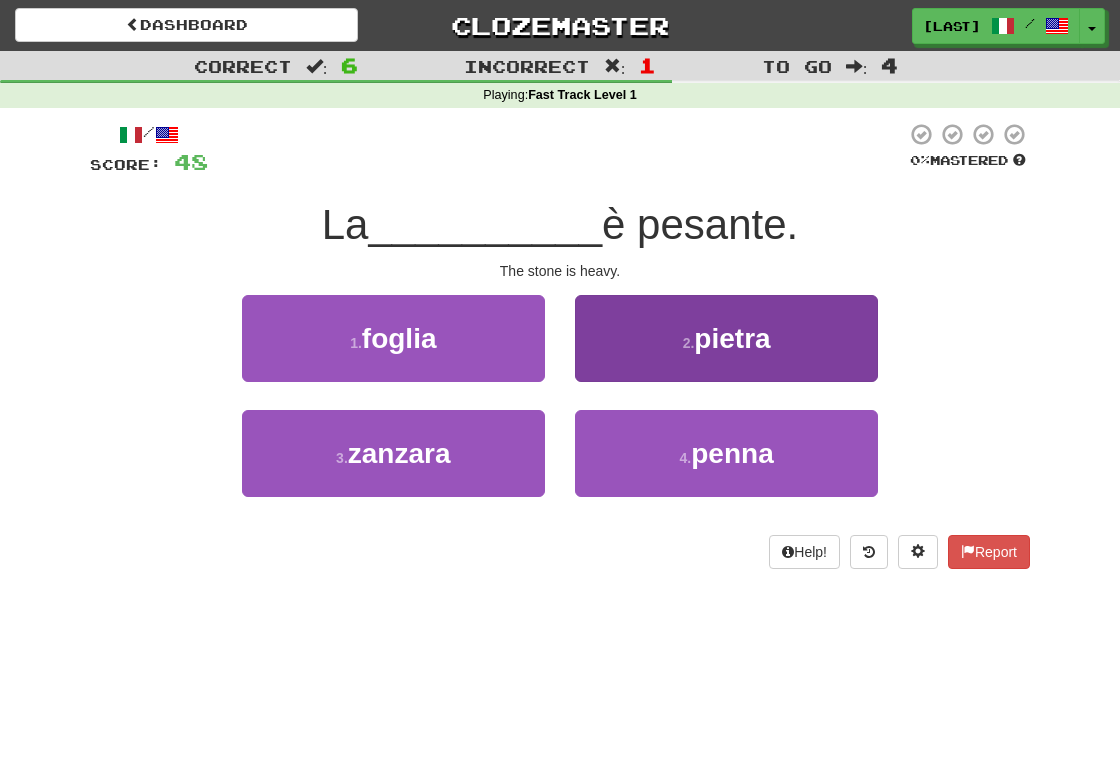 click on "pietra" at bounding box center [732, 338] 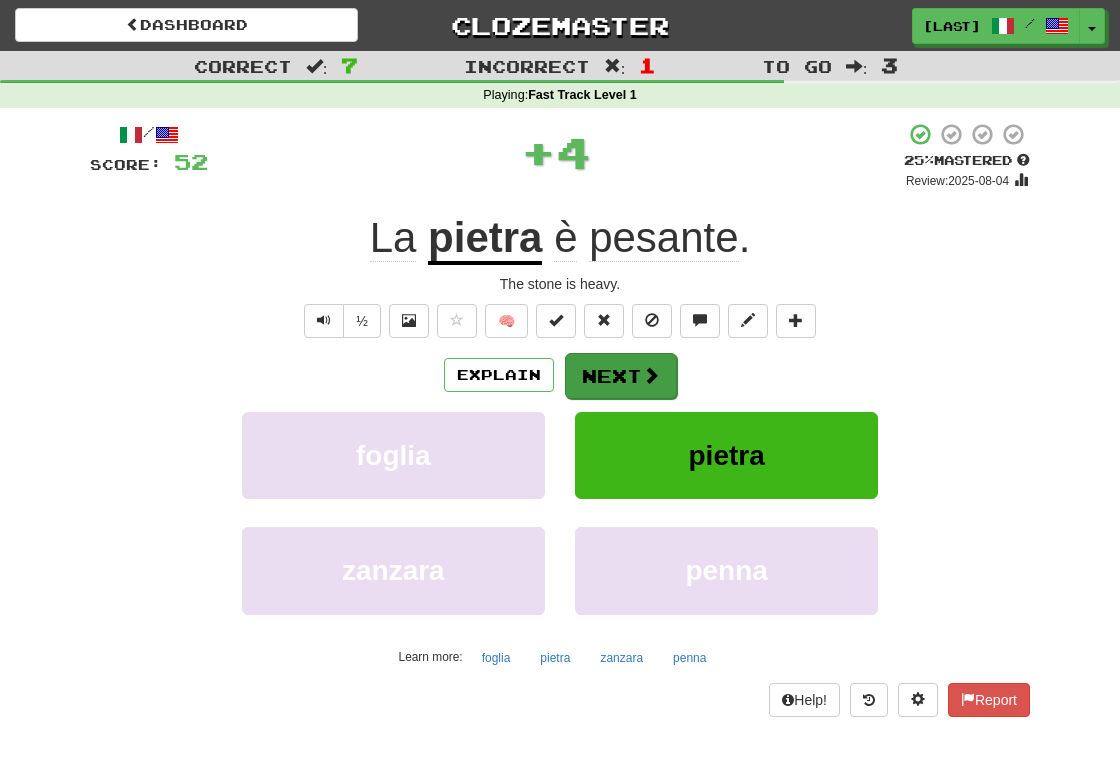 click on "Next" at bounding box center (621, 376) 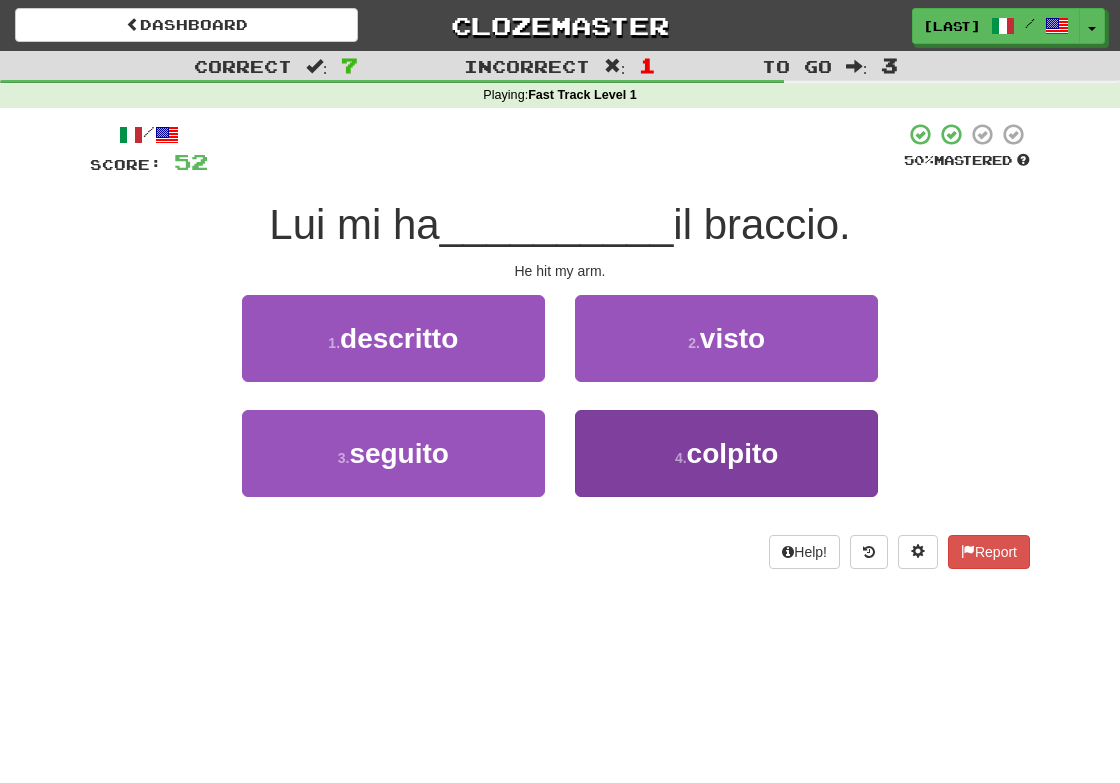 click on "colpito" at bounding box center [733, 453] 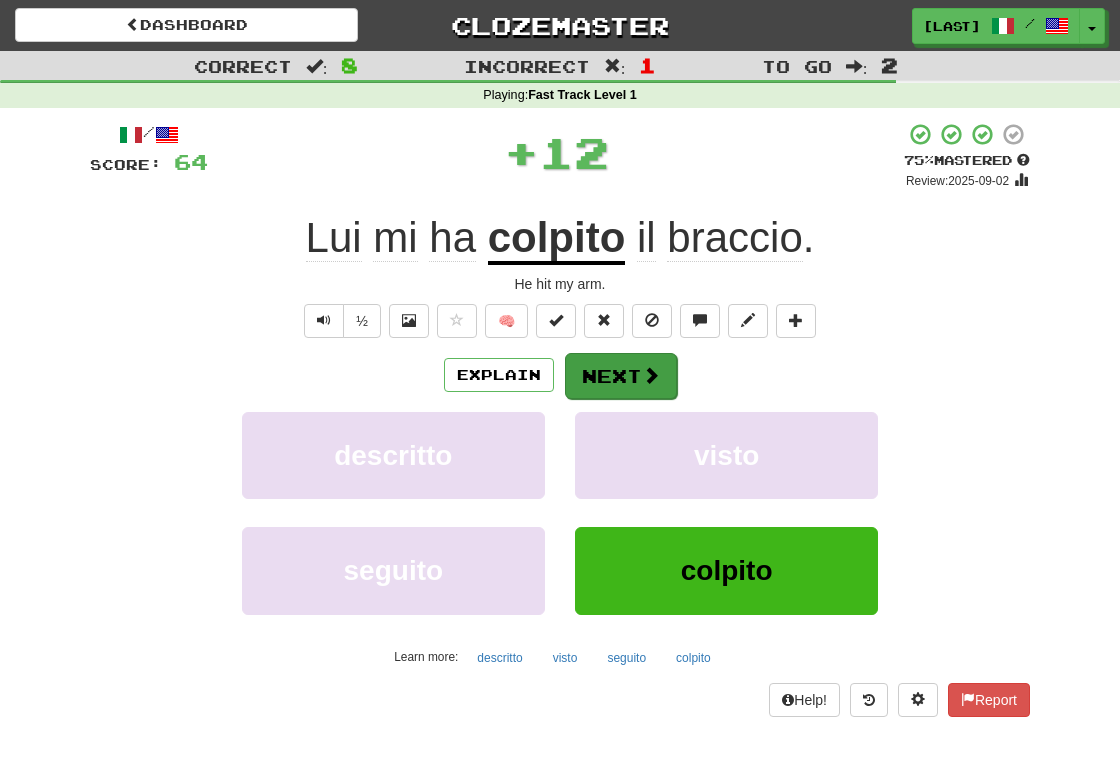 click on "Next" at bounding box center [621, 376] 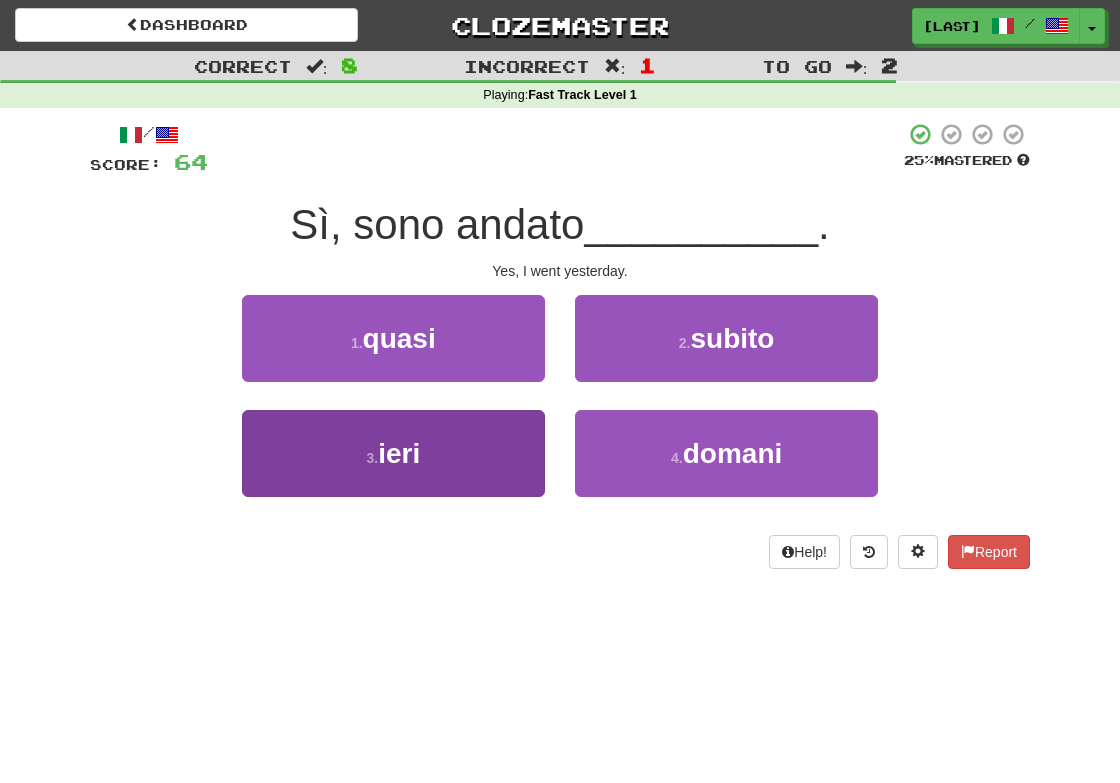 click on "3 .  ieri" at bounding box center (393, 453) 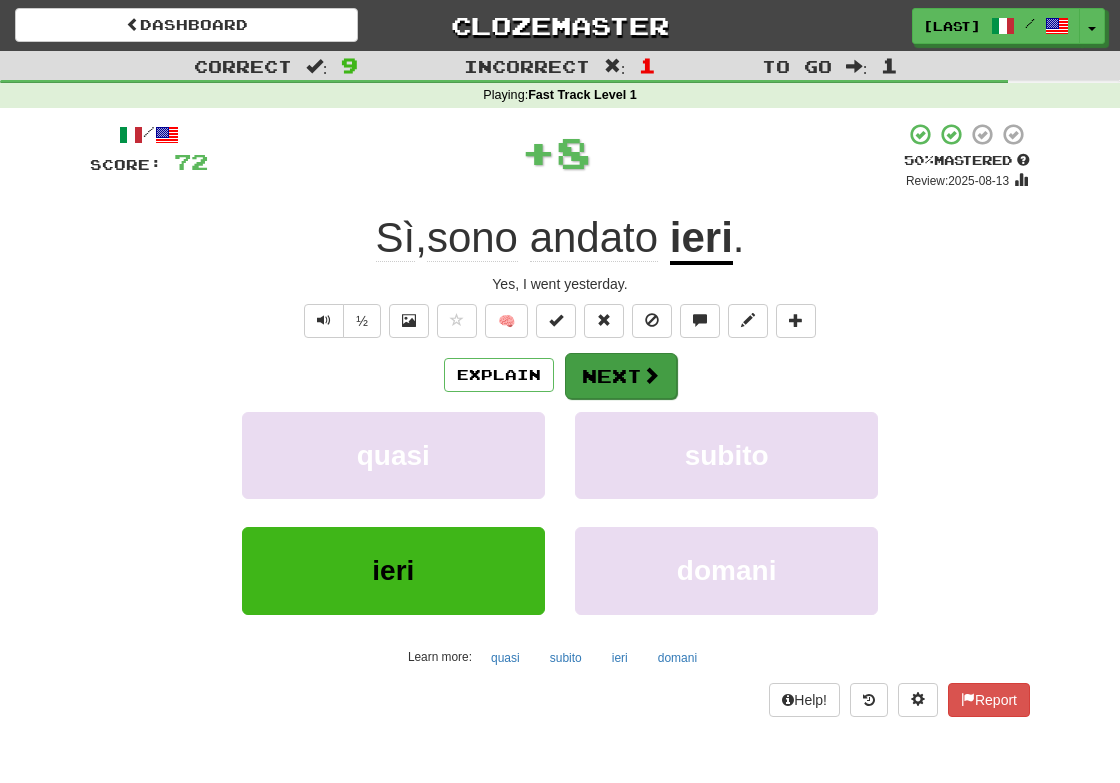 click on "Next" at bounding box center [621, 376] 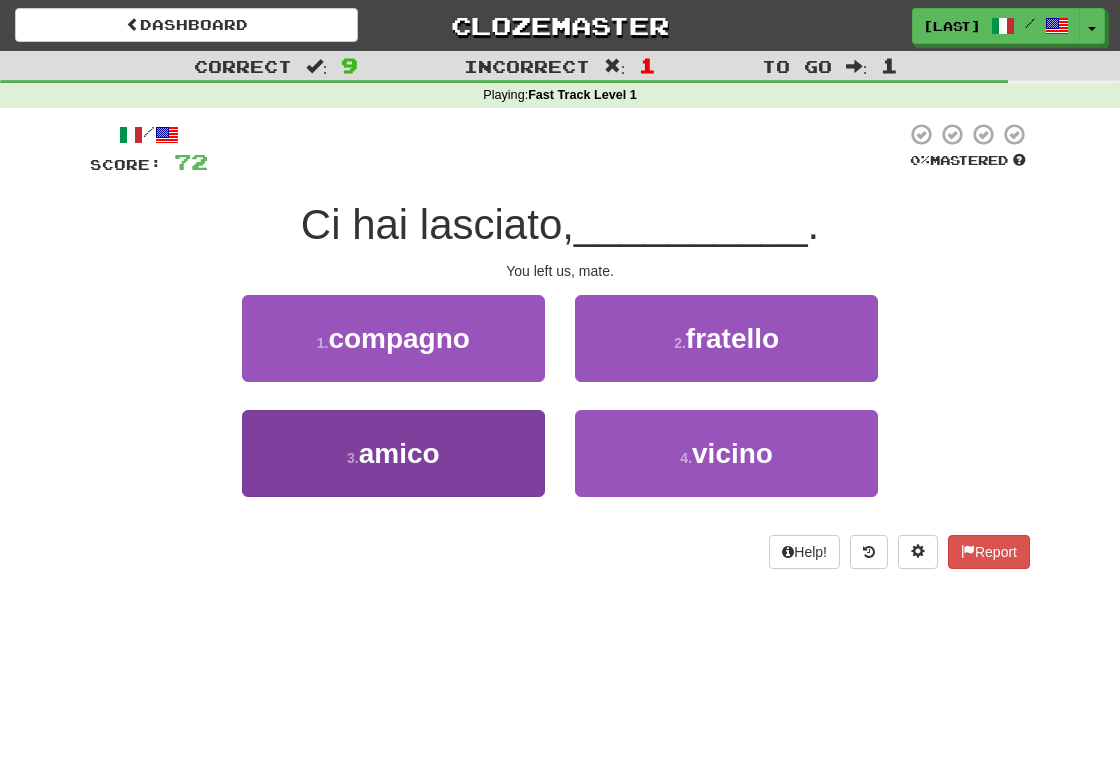 click on "amico" at bounding box center (399, 453) 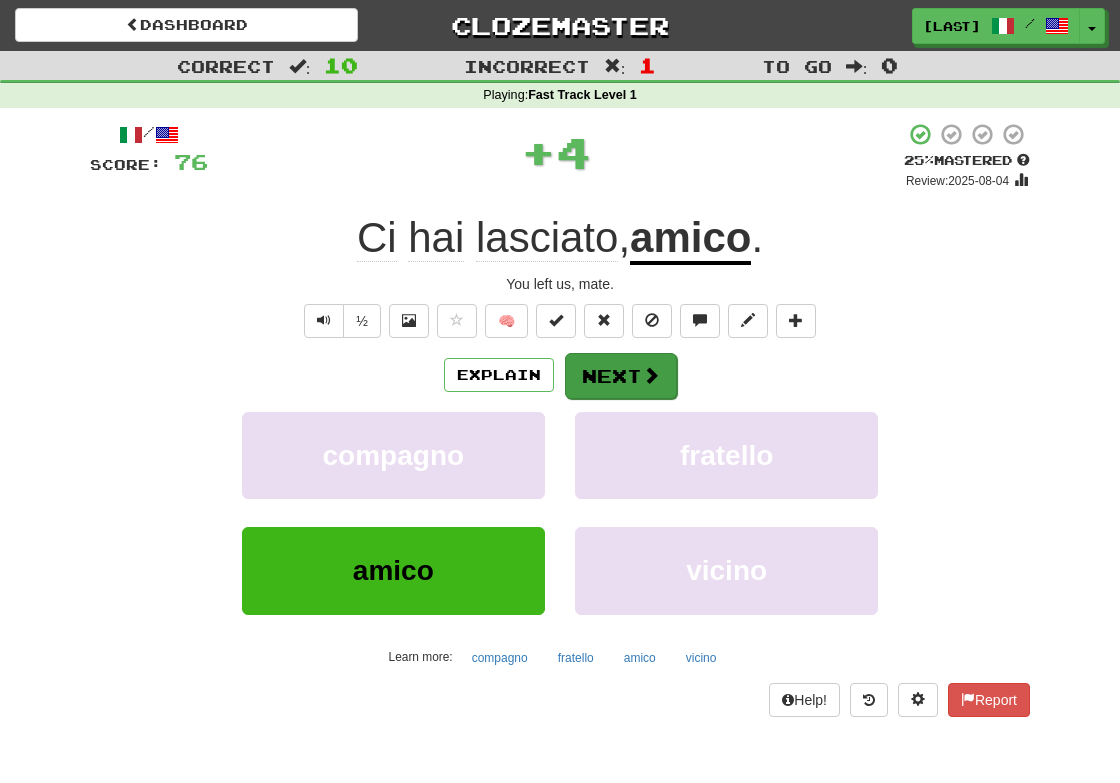 click on "Next" at bounding box center (621, 376) 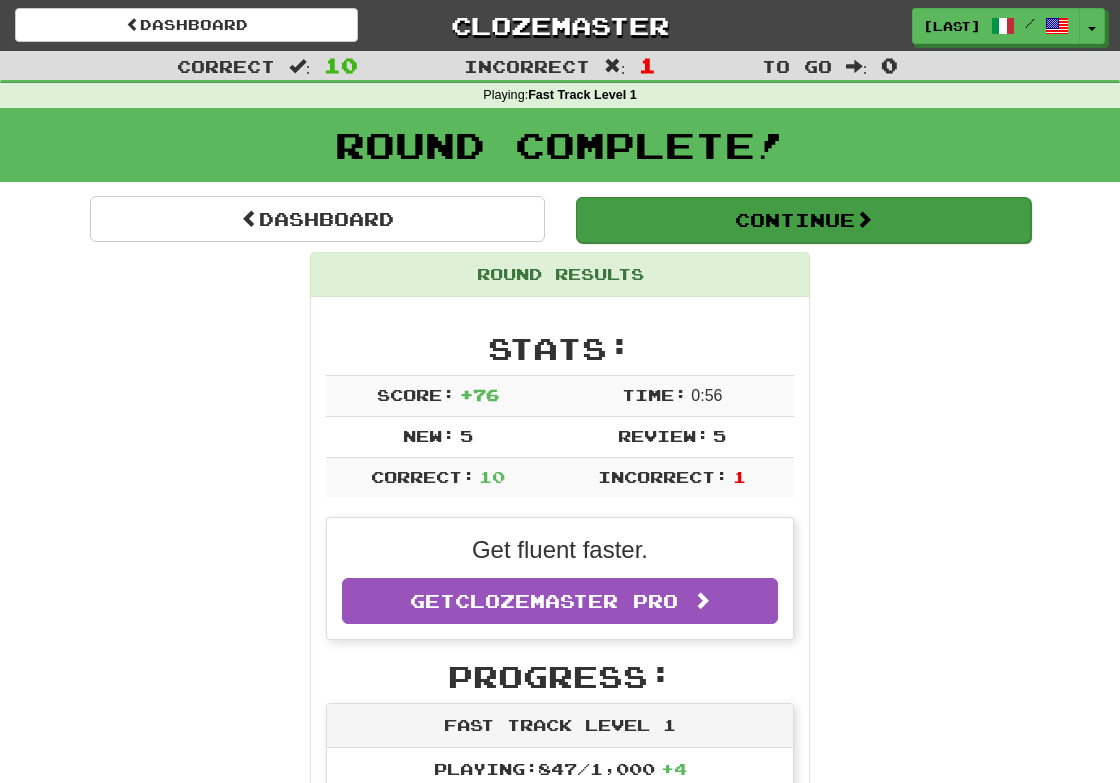 click on "Continue" at bounding box center [803, 220] 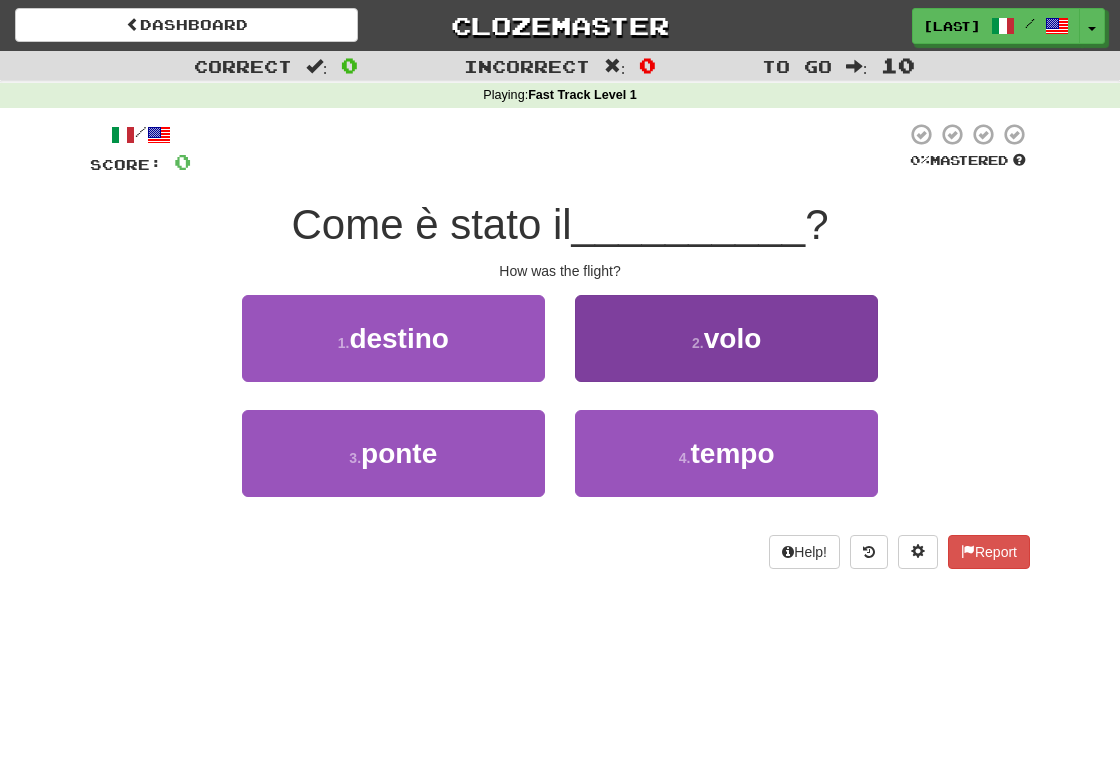 click on "volo" at bounding box center (733, 338) 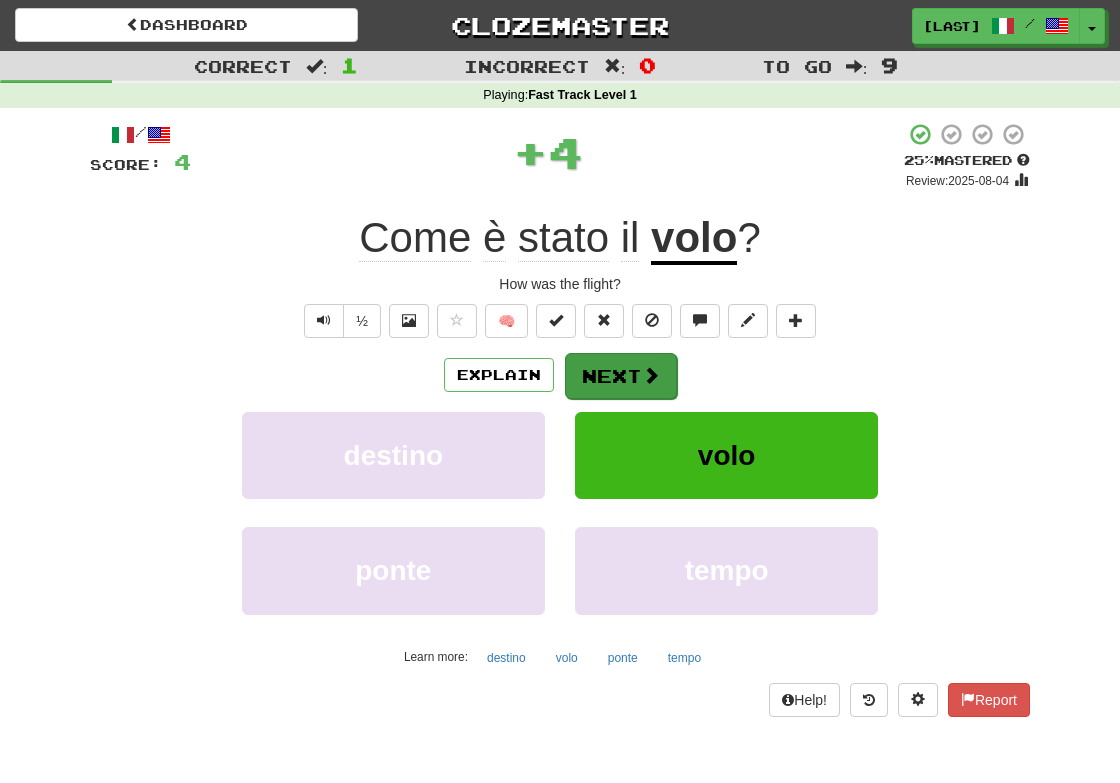click on "Next" at bounding box center [621, 376] 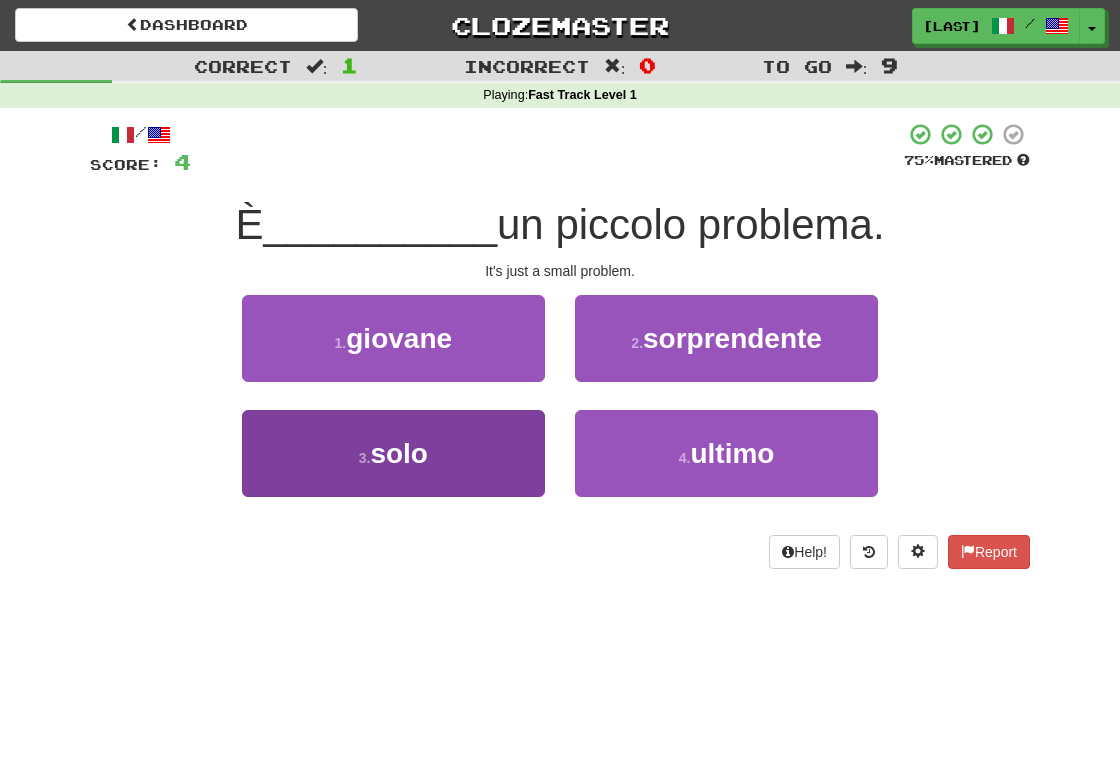 click on "3 .  solo" at bounding box center (393, 453) 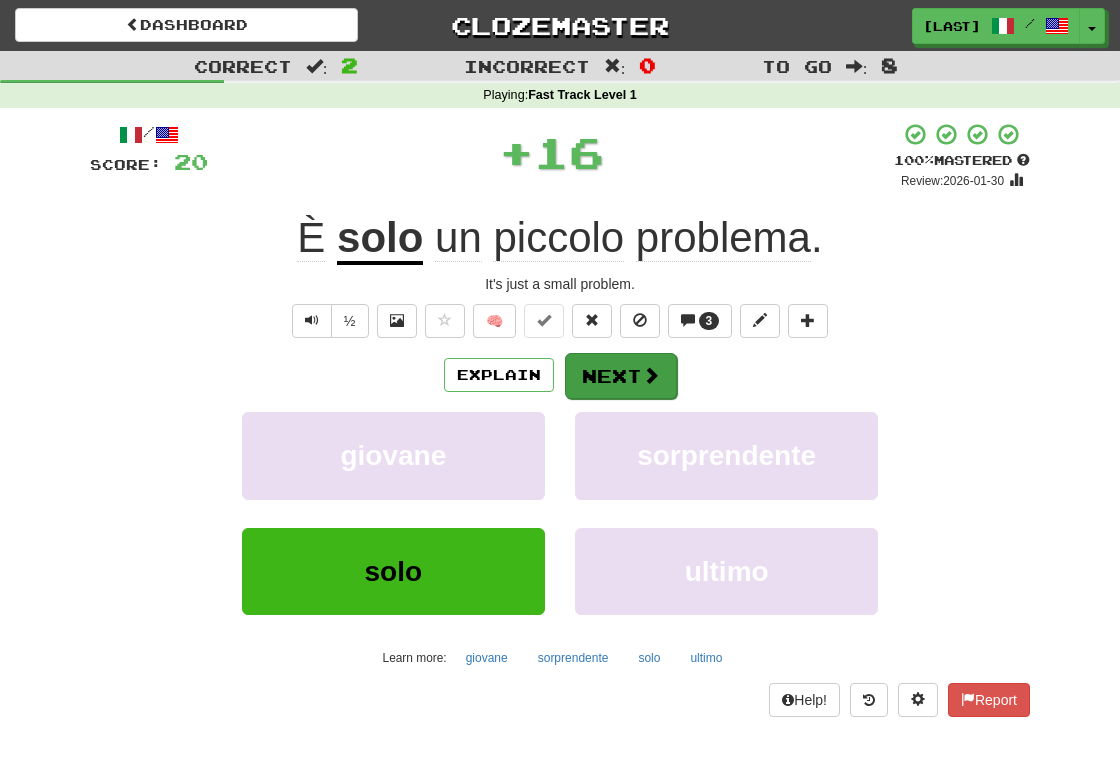 click on "Next" at bounding box center (621, 376) 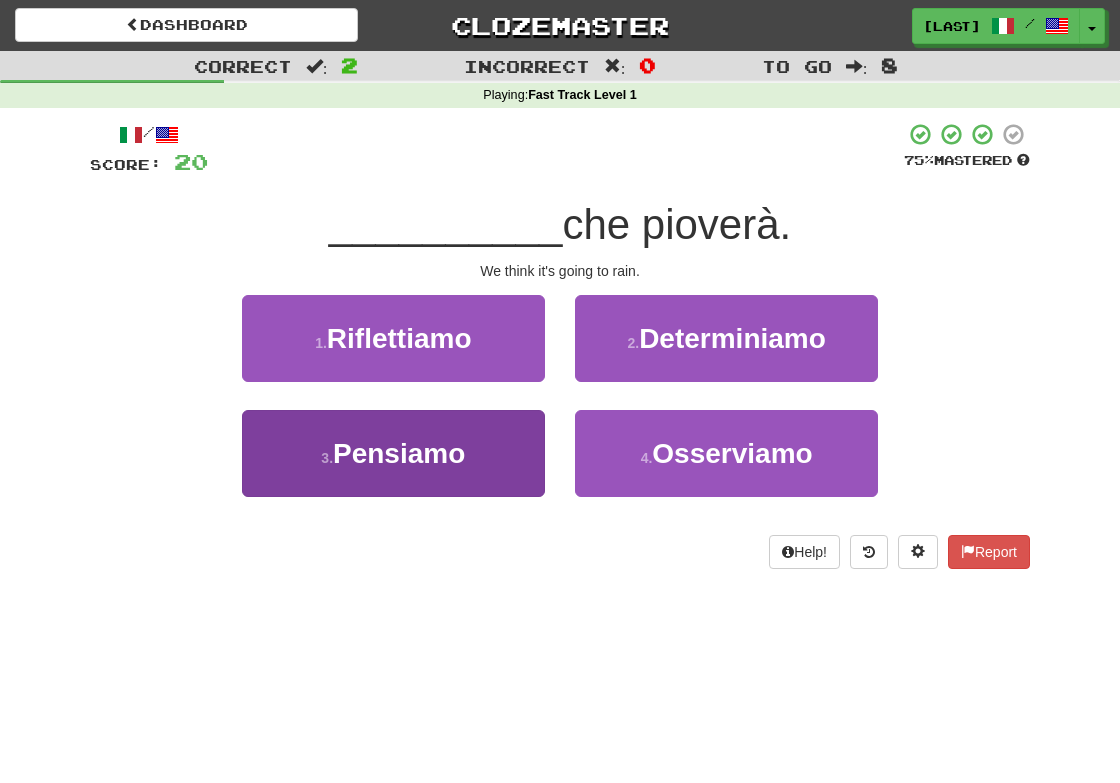 click on "Pensiamo" at bounding box center [399, 453] 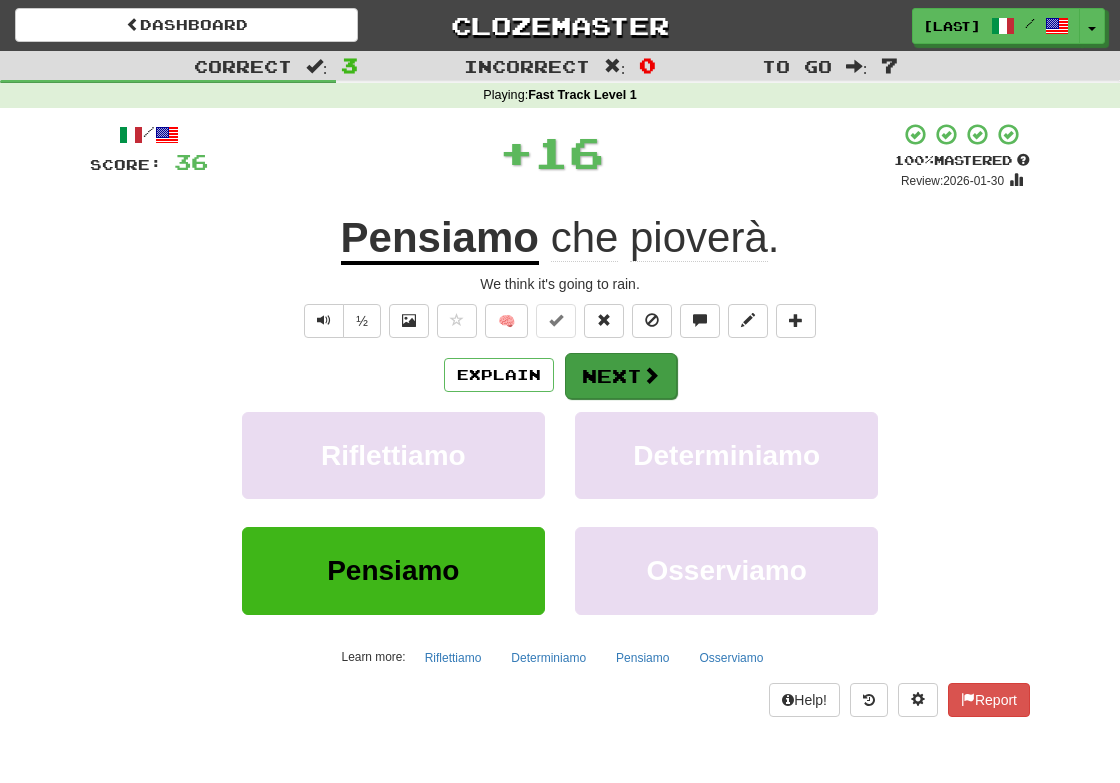 click on "Next" at bounding box center [621, 376] 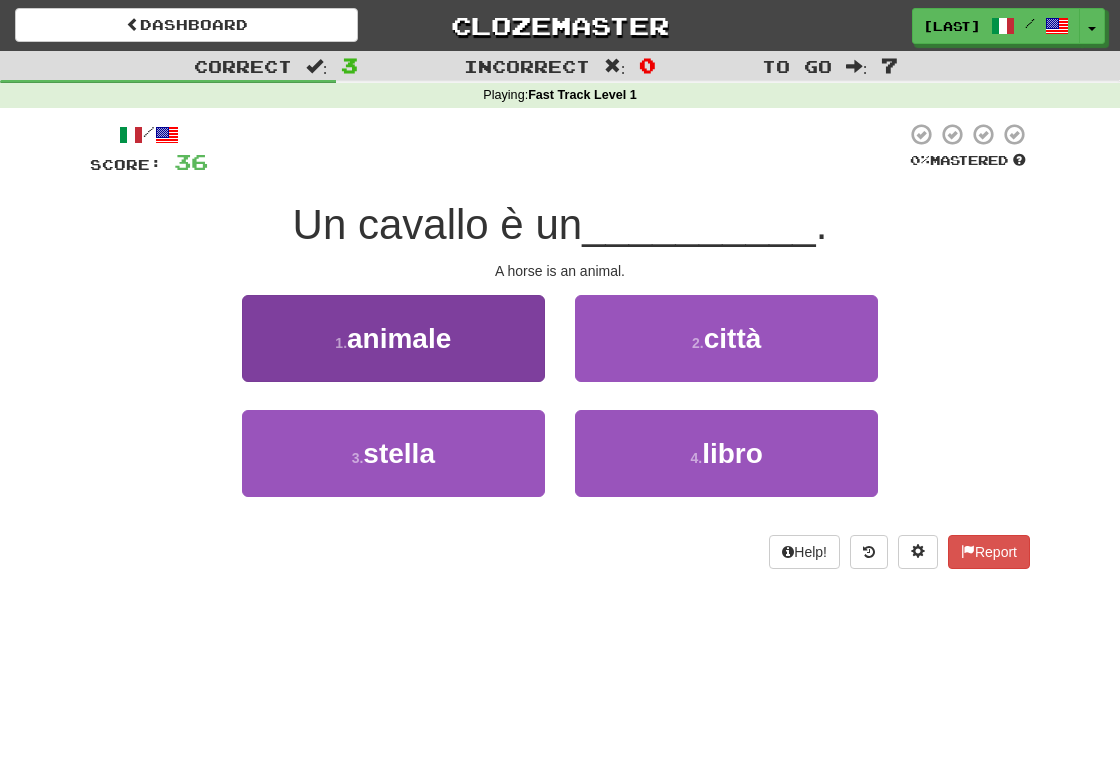 click on "1 .  animale" at bounding box center (393, 338) 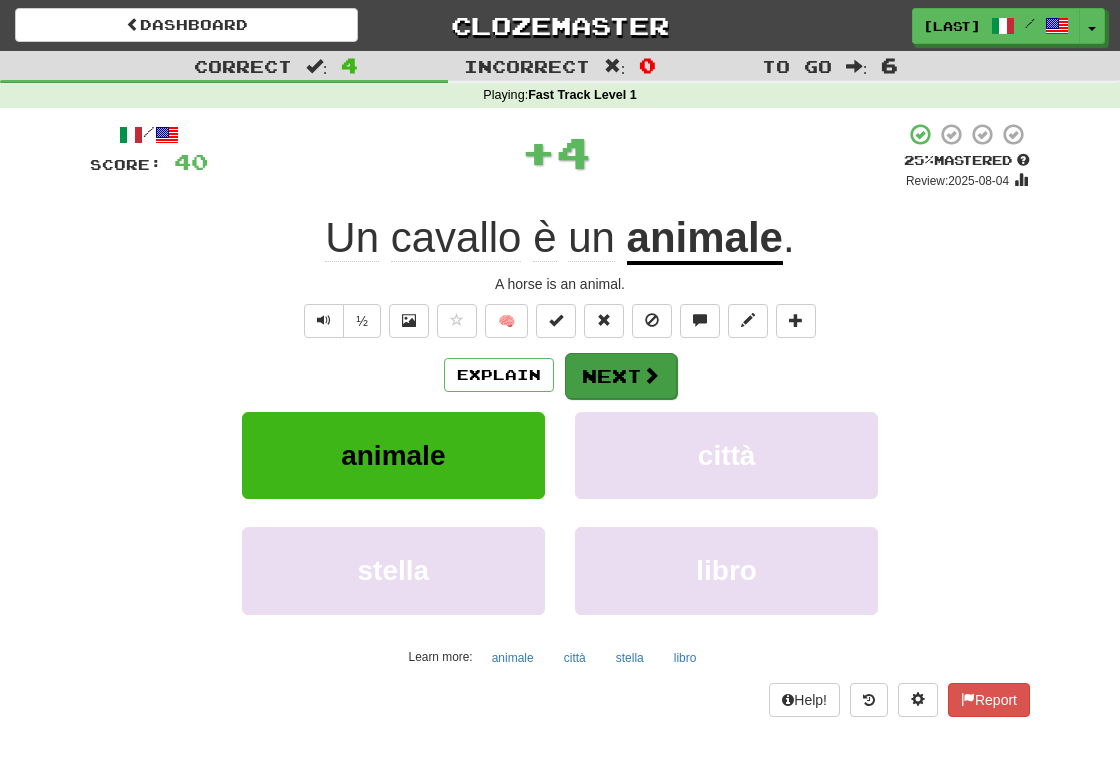 click on "Next" at bounding box center [621, 376] 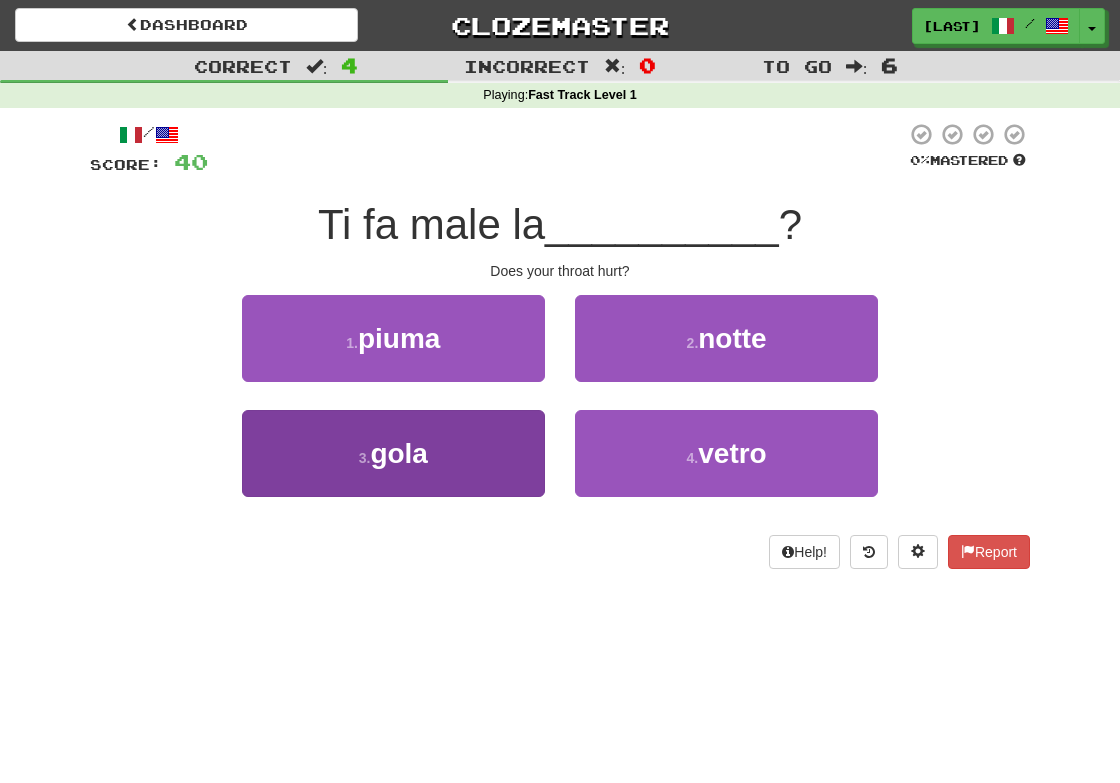 click on "3 .  gola" at bounding box center [393, 453] 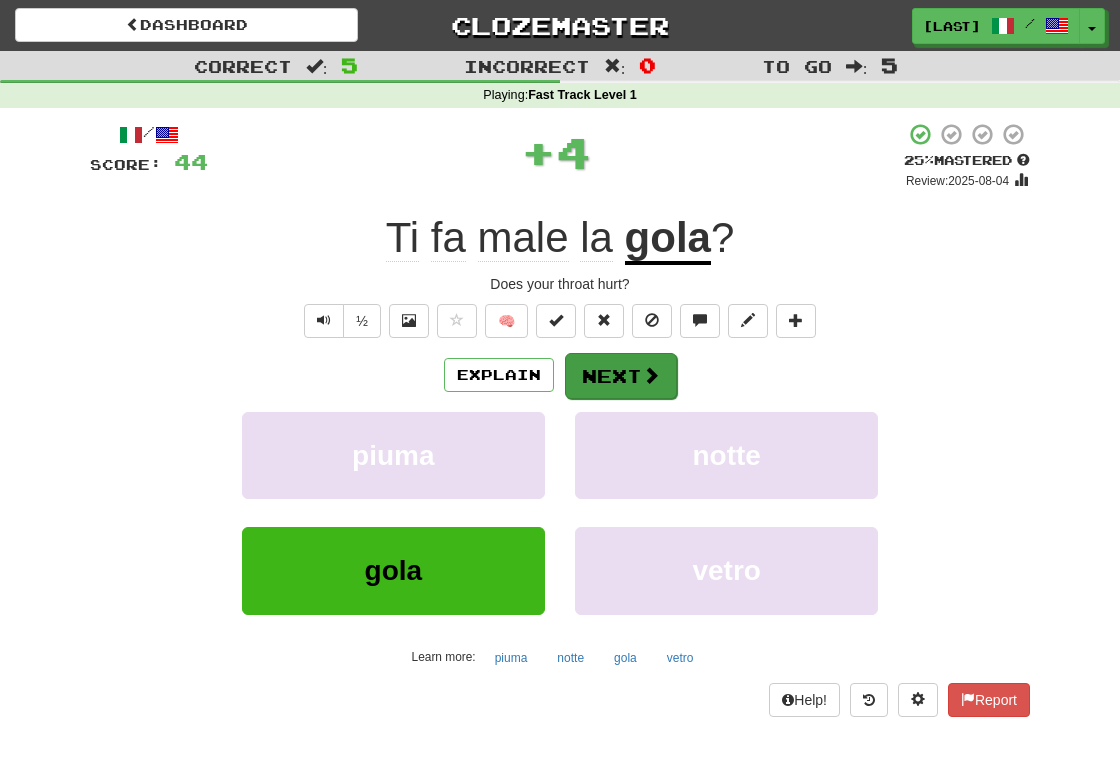 click on "Next" at bounding box center [621, 376] 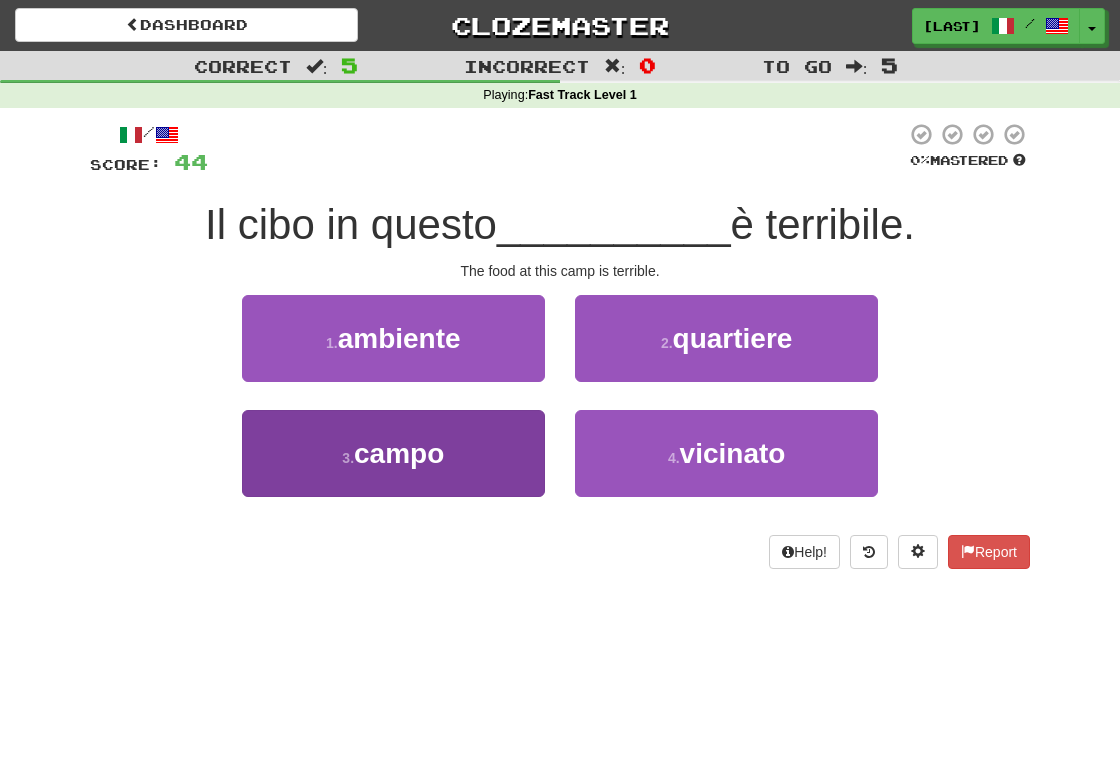 click on "campo" at bounding box center (399, 453) 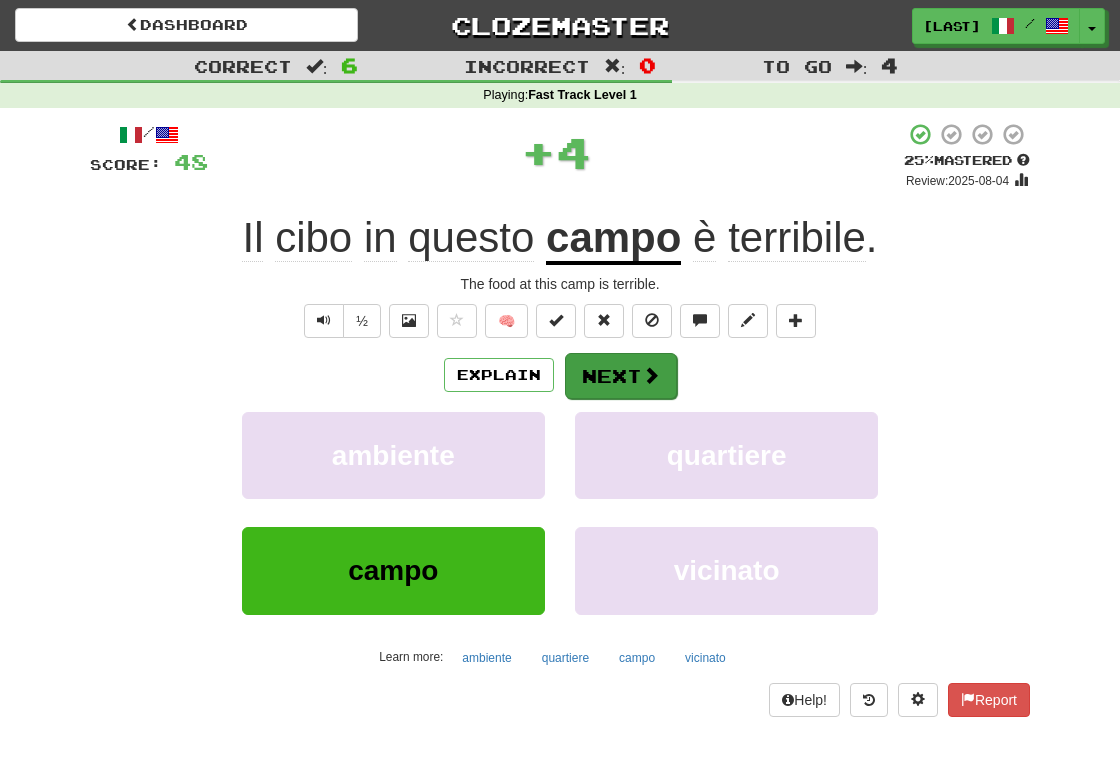 click on "Next" at bounding box center [621, 376] 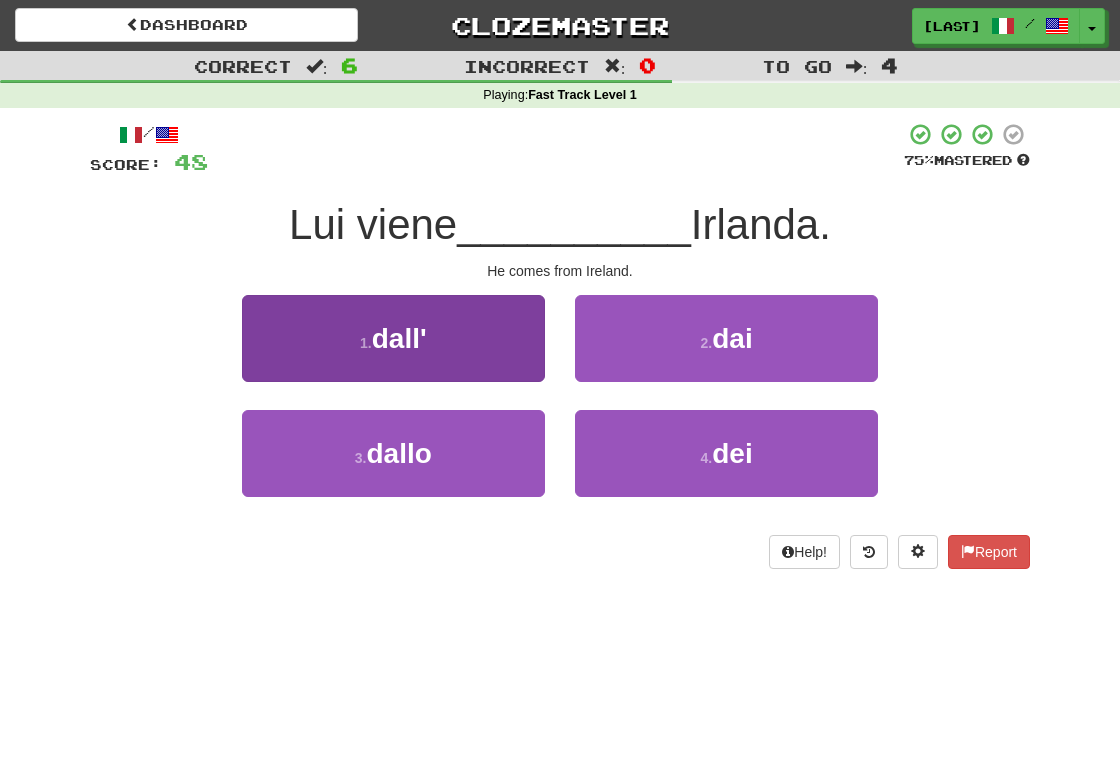 click on "1 .  dall'" at bounding box center [393, 338] 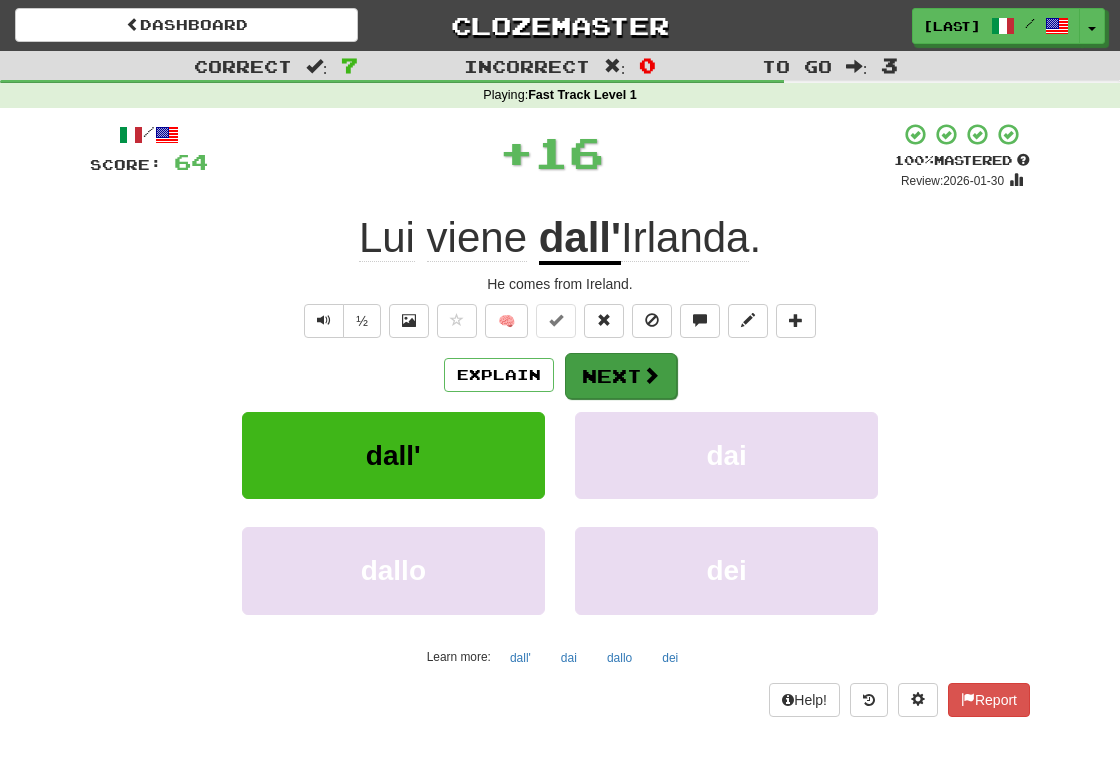 click on "Next" at bounding box center [621, 376] 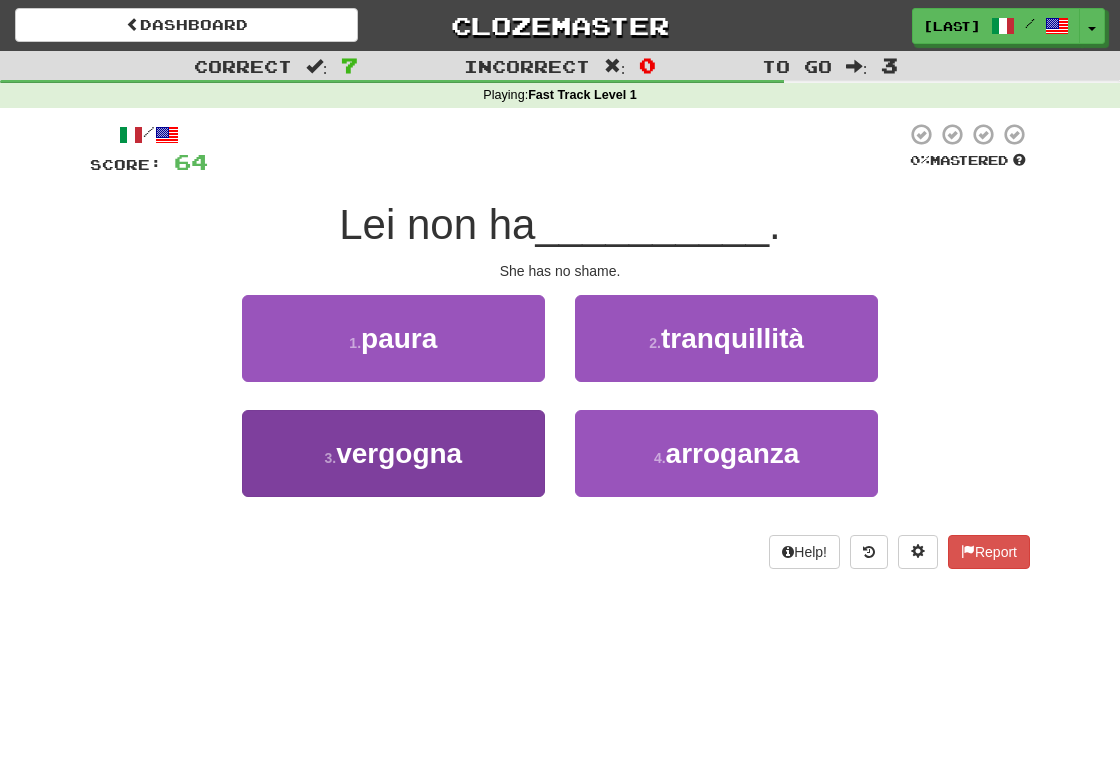 click on "vergogna" at bounding box center [399, 453] 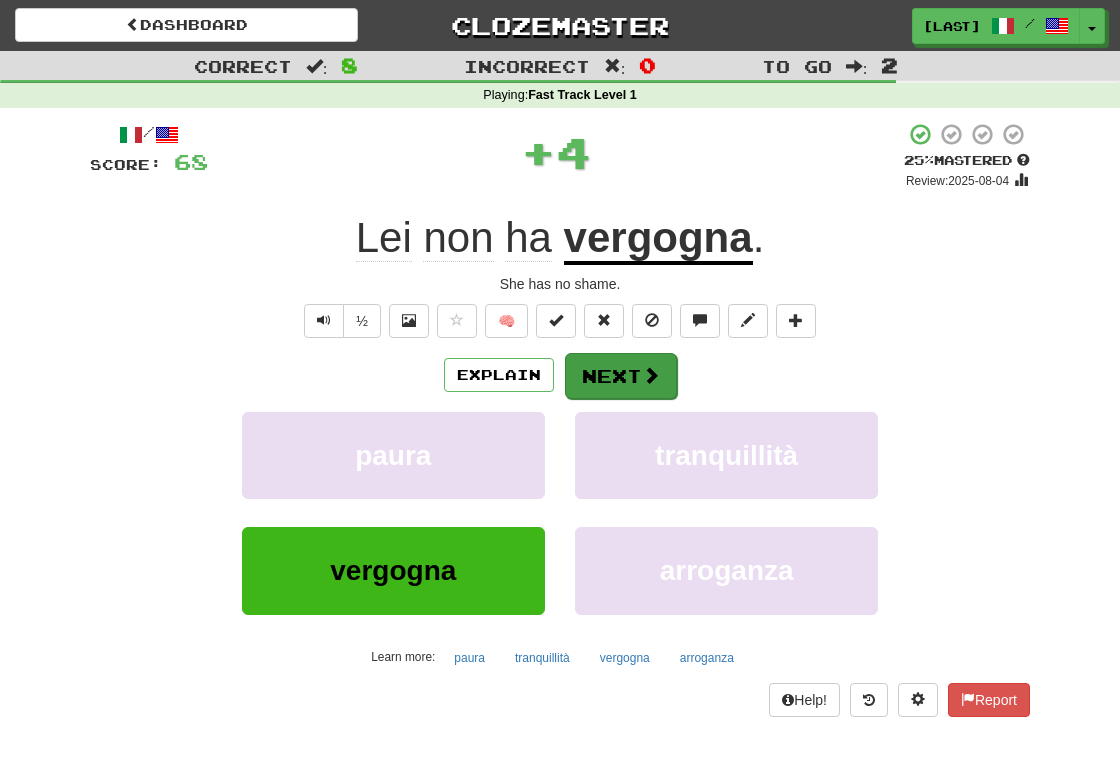 click on "Next" at bounding box center [621, 376] 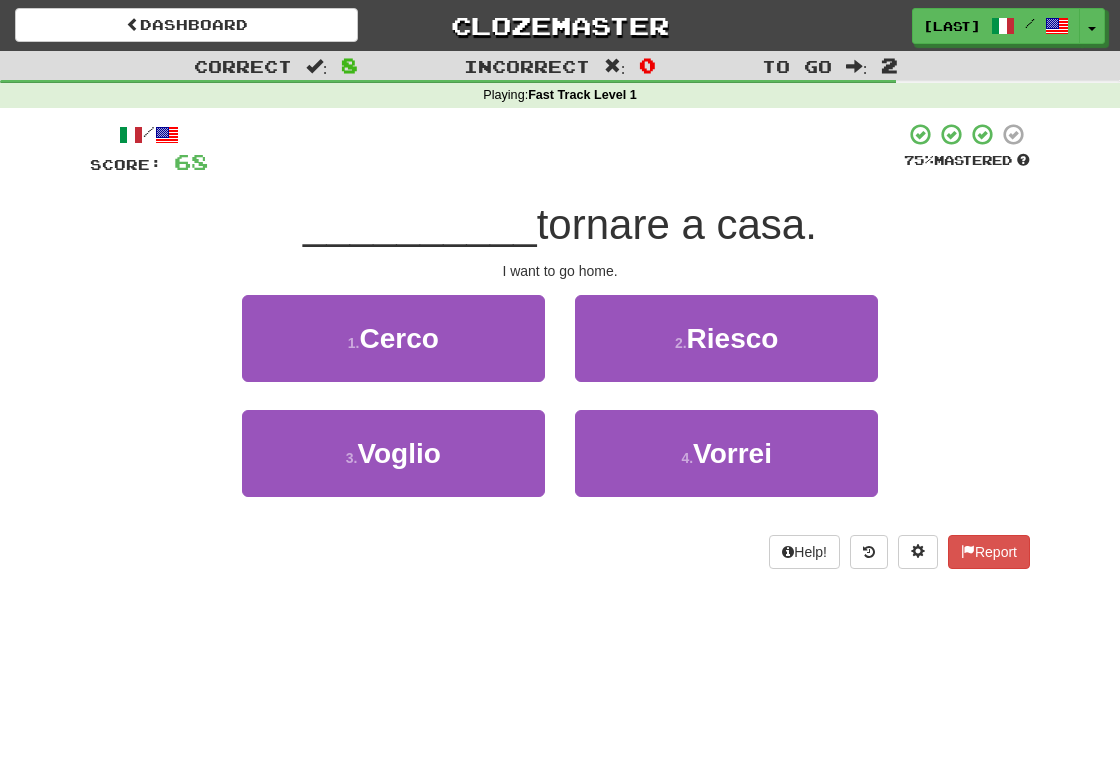 click on "3 .  Voglio" at bounding box center [393, 467] 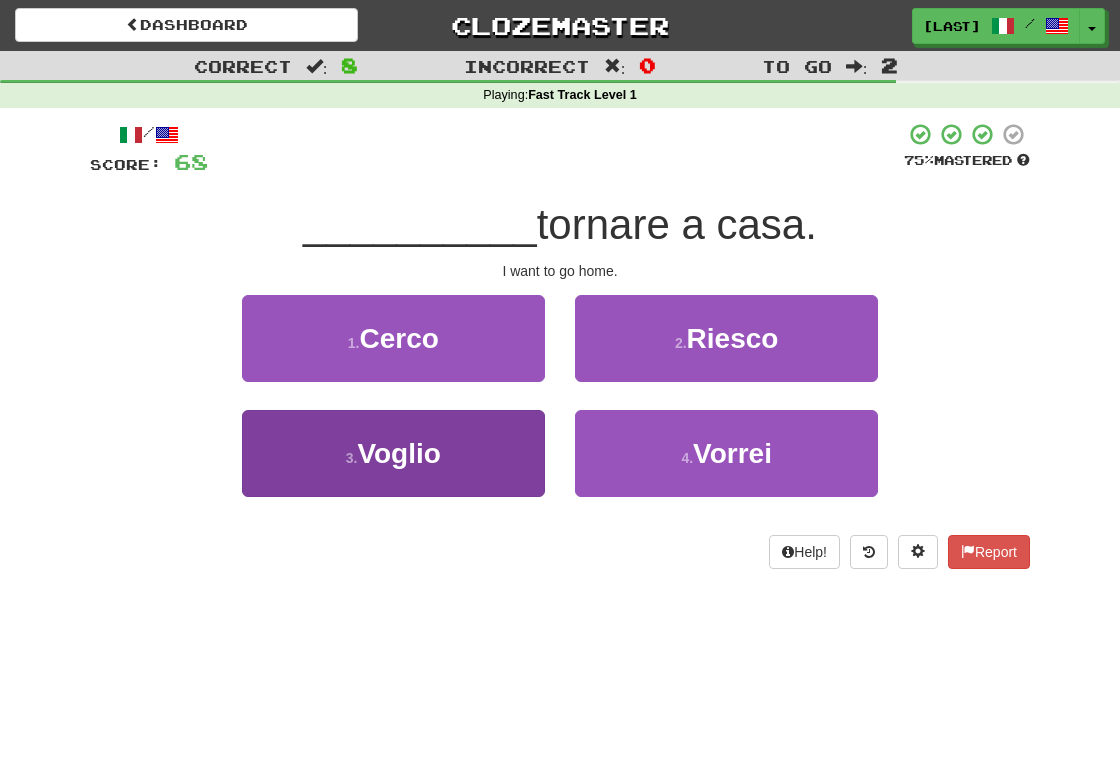 click on "3 .  Voglio" at bounding box center [393, 453] 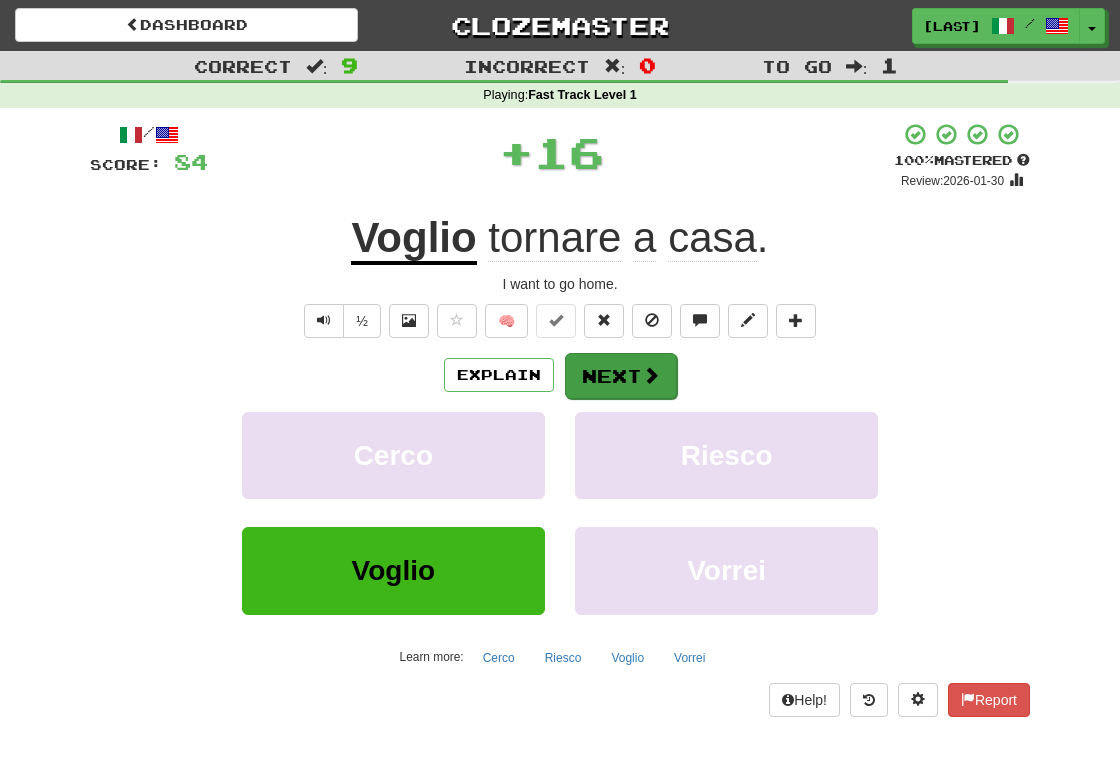click on "Next" at bounding box center (621, 376) 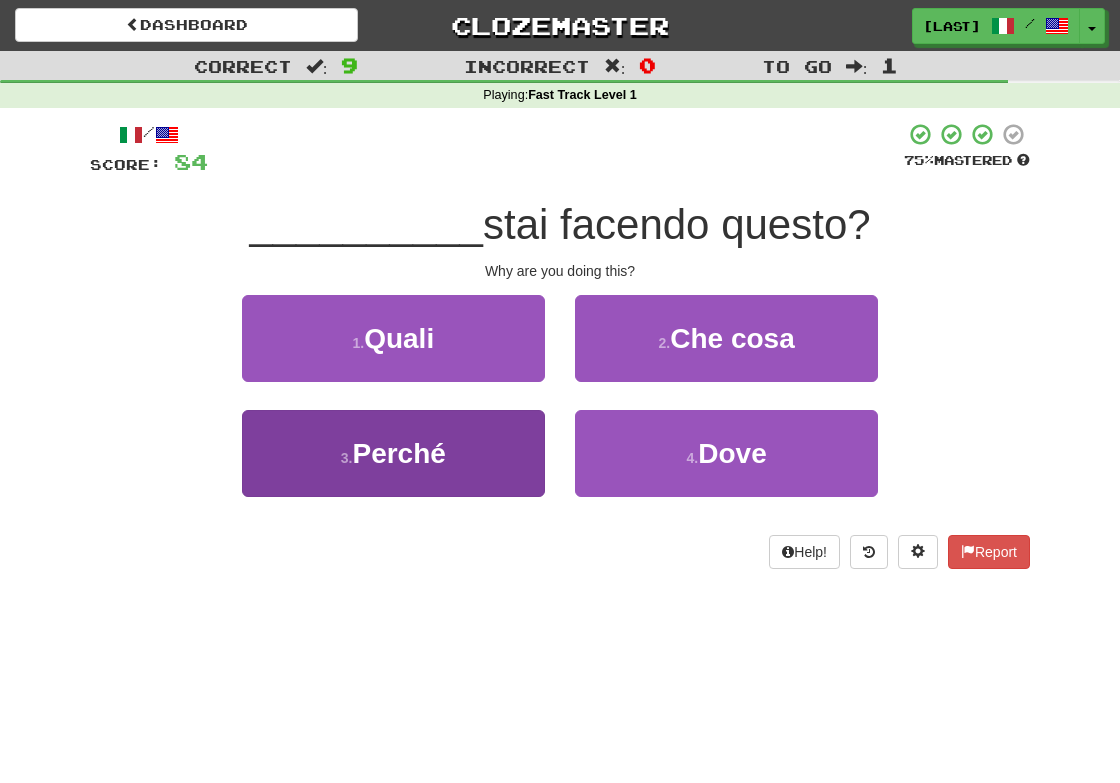 click on "Perché" at bounding box center (398, 453) 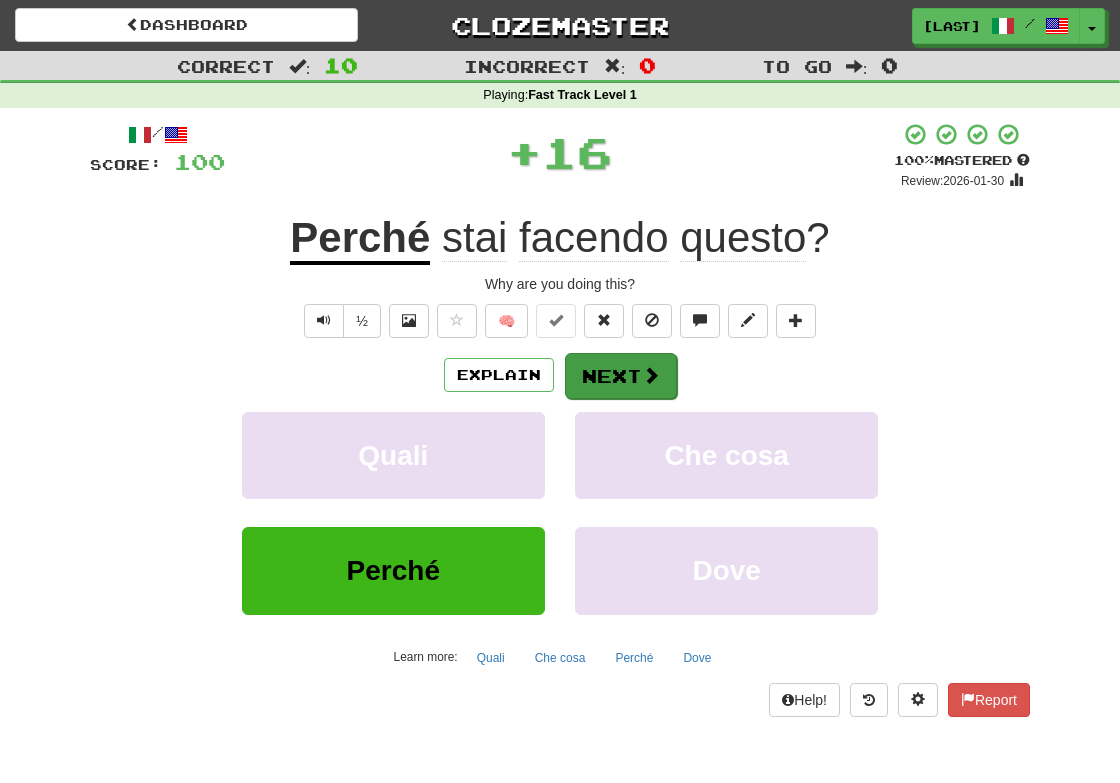 click on "Next" at bounding box center [621, 376] 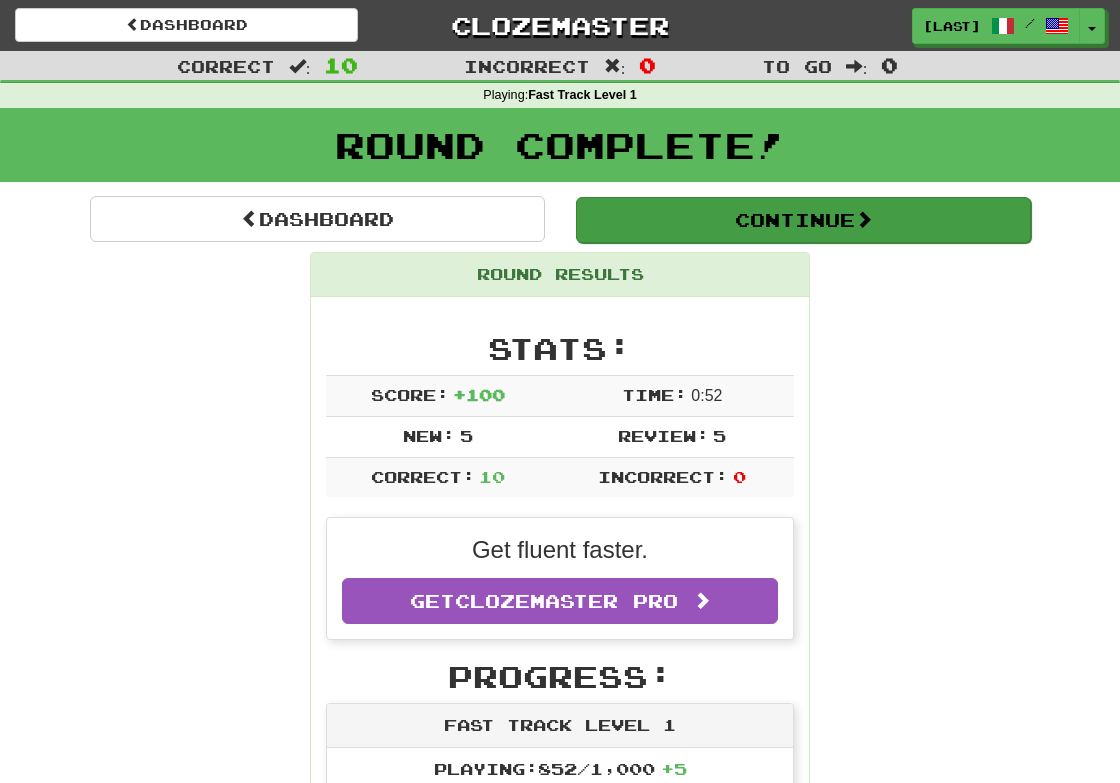 click on "Continue" at bounding box center (803, 220) 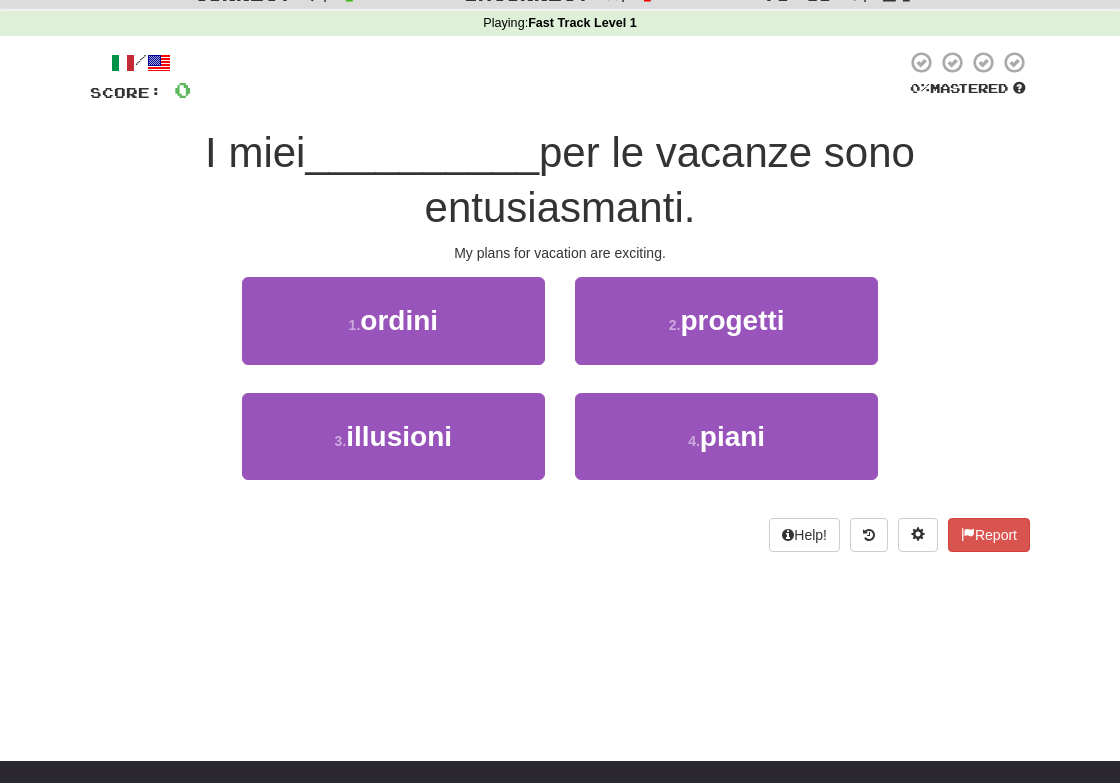 scroll, scrollTop: 75, scrollLeft: 0, axis: vertical 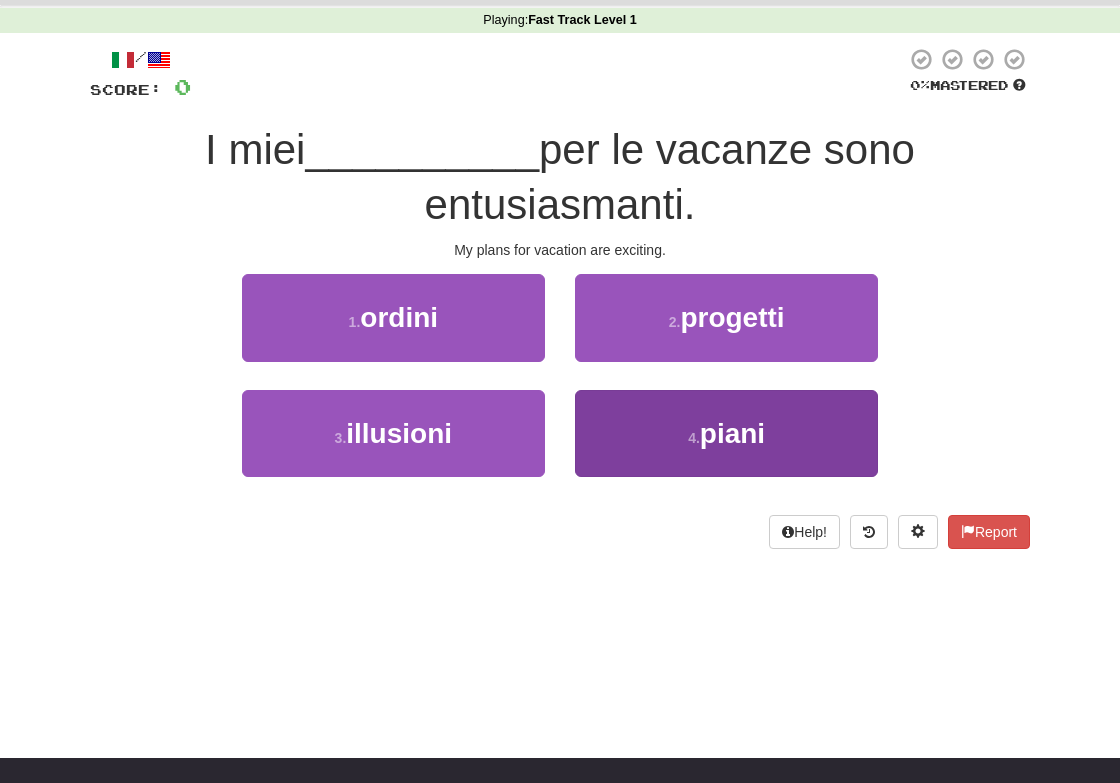 click on "piani" at bounding box center [732, 433] 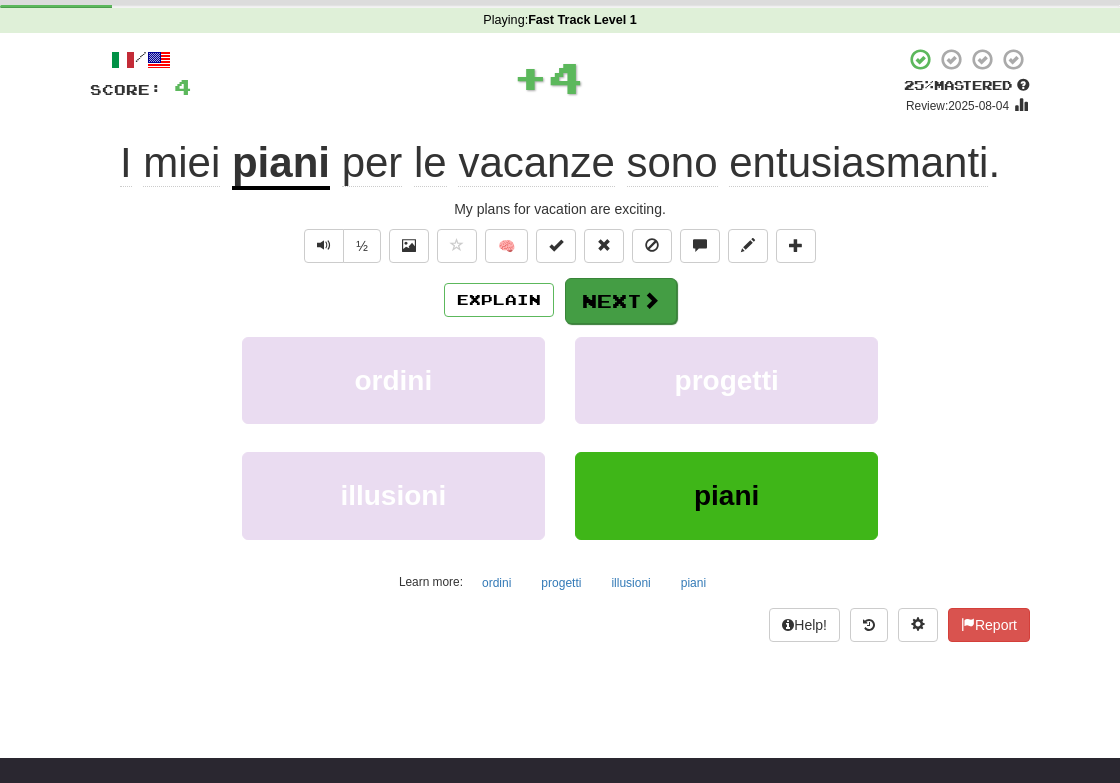 click on "Next" at bounding box center (621, 301) 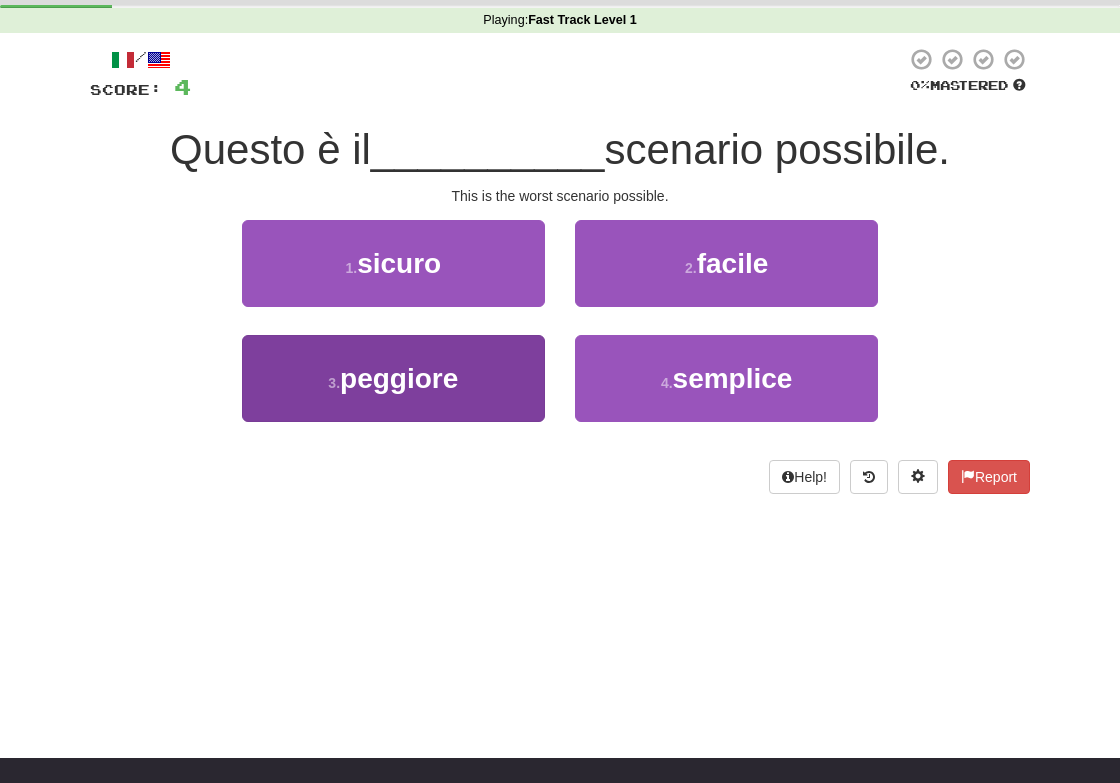 click on "3 .  peggiore" at bounding box center [393, 378] 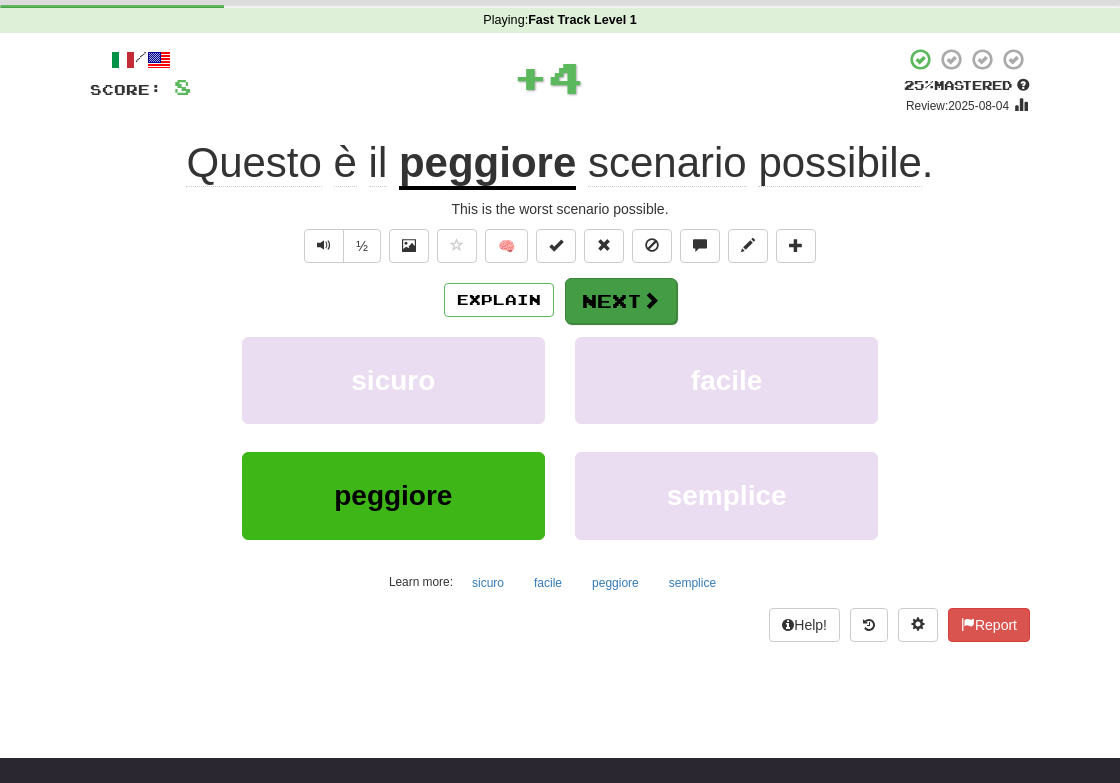 click on "Next" at bounding box center [621, 301] 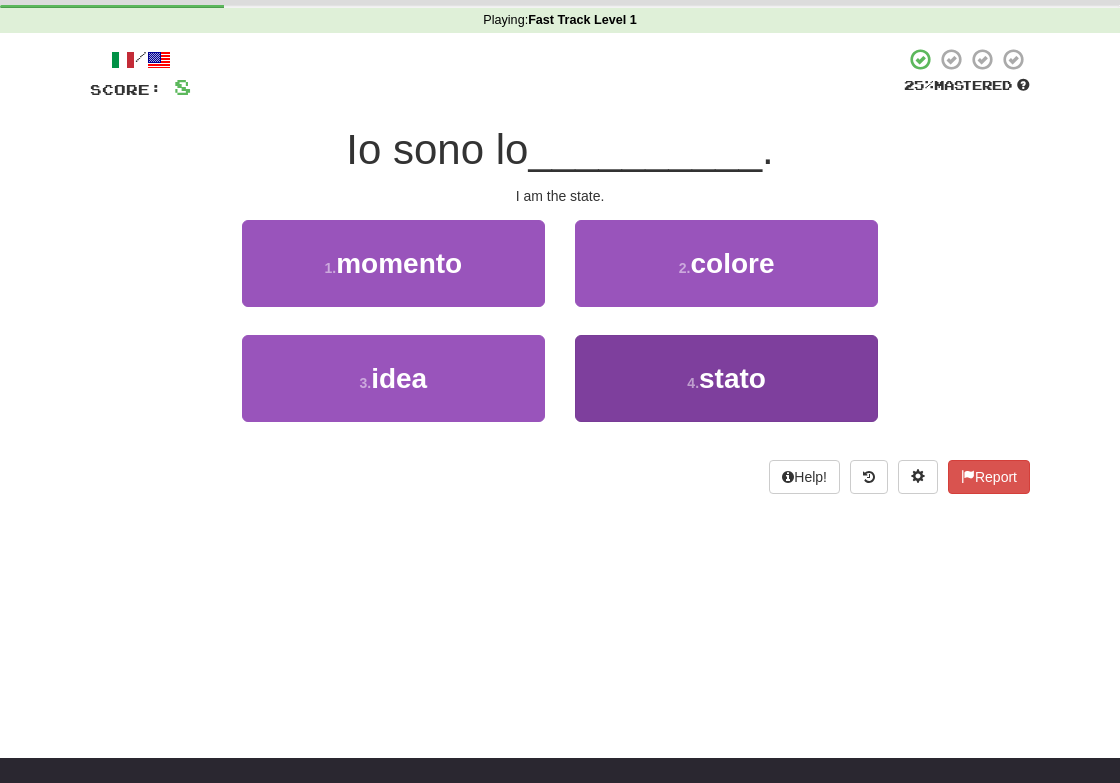 click on "stato" at bounding box center (732, 378) 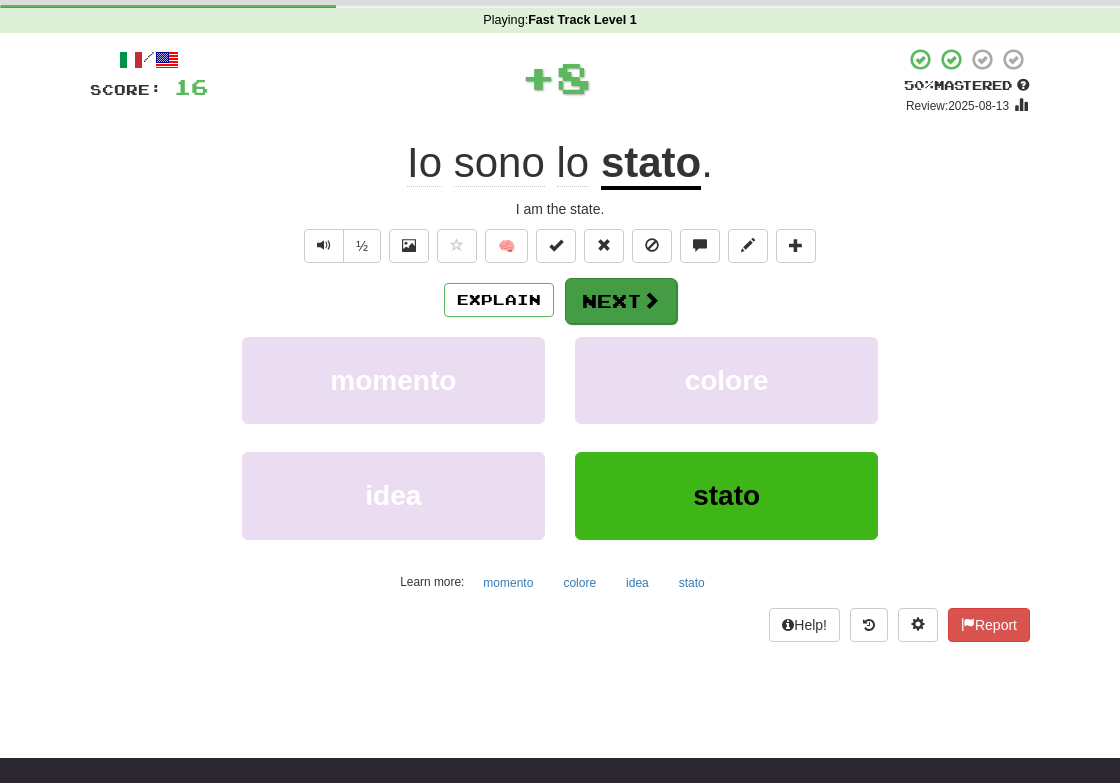 click on "Next" at bounding box center [621, 301] 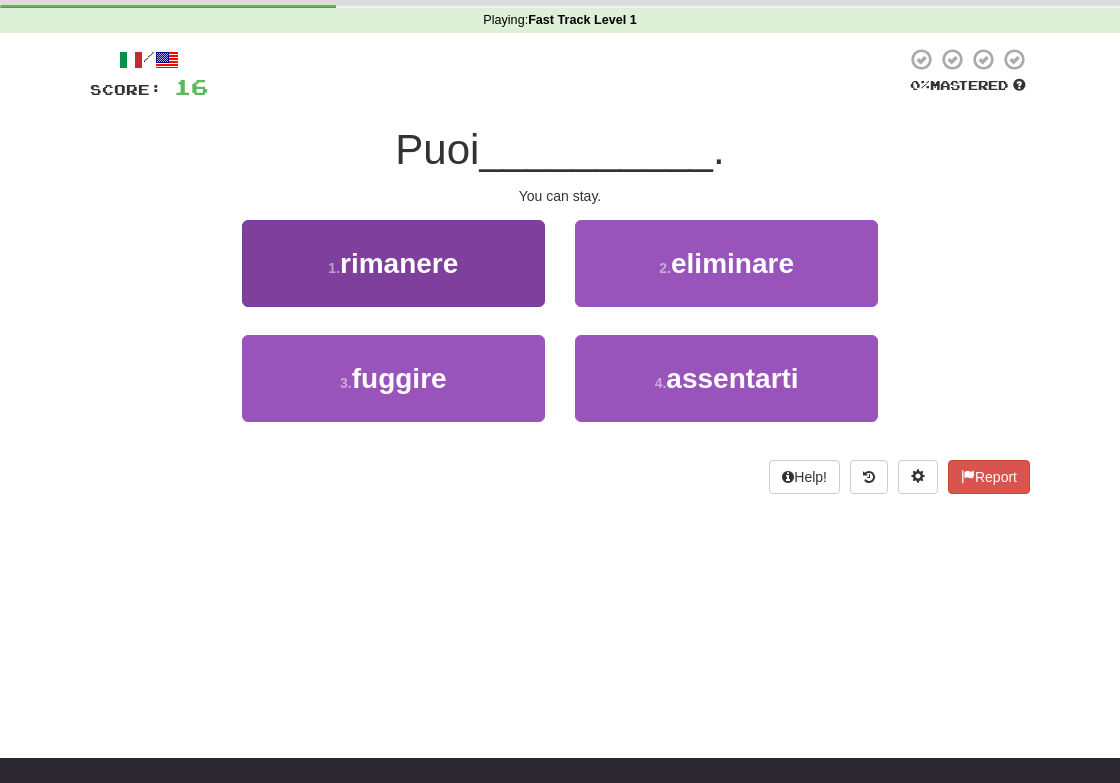 click on "1 .  rimanere" at bounding box center (393, 263) 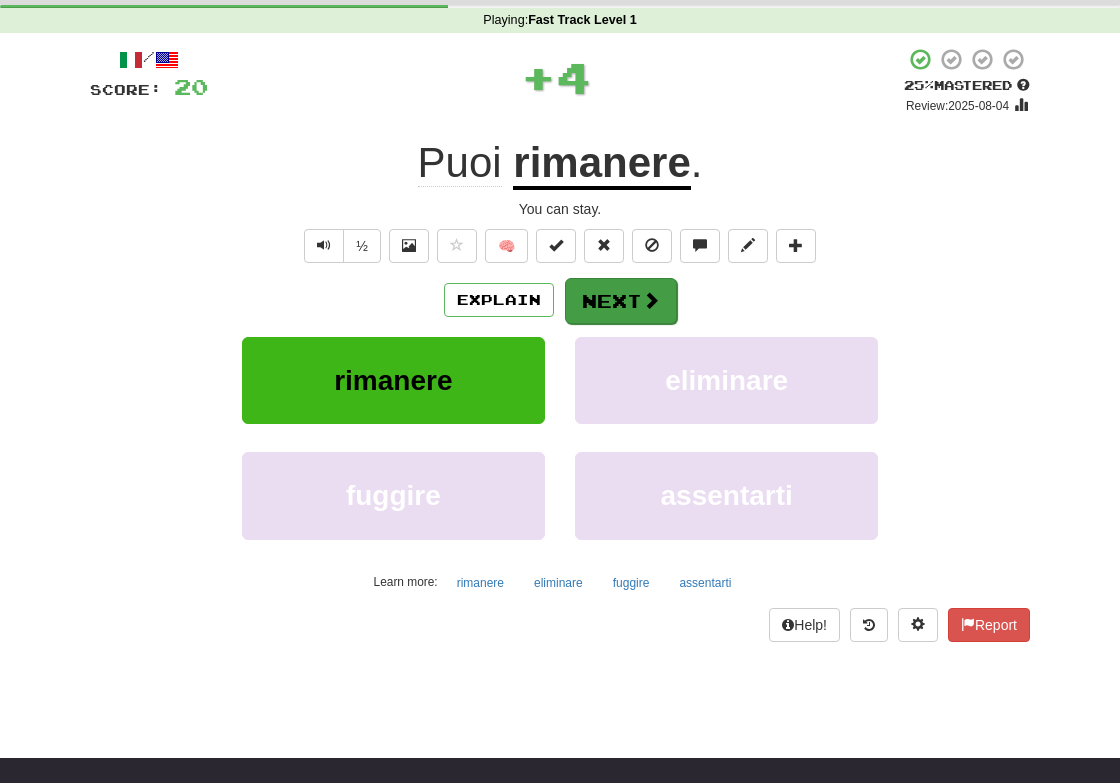 click on "Next" at bounding box center [621, 301] 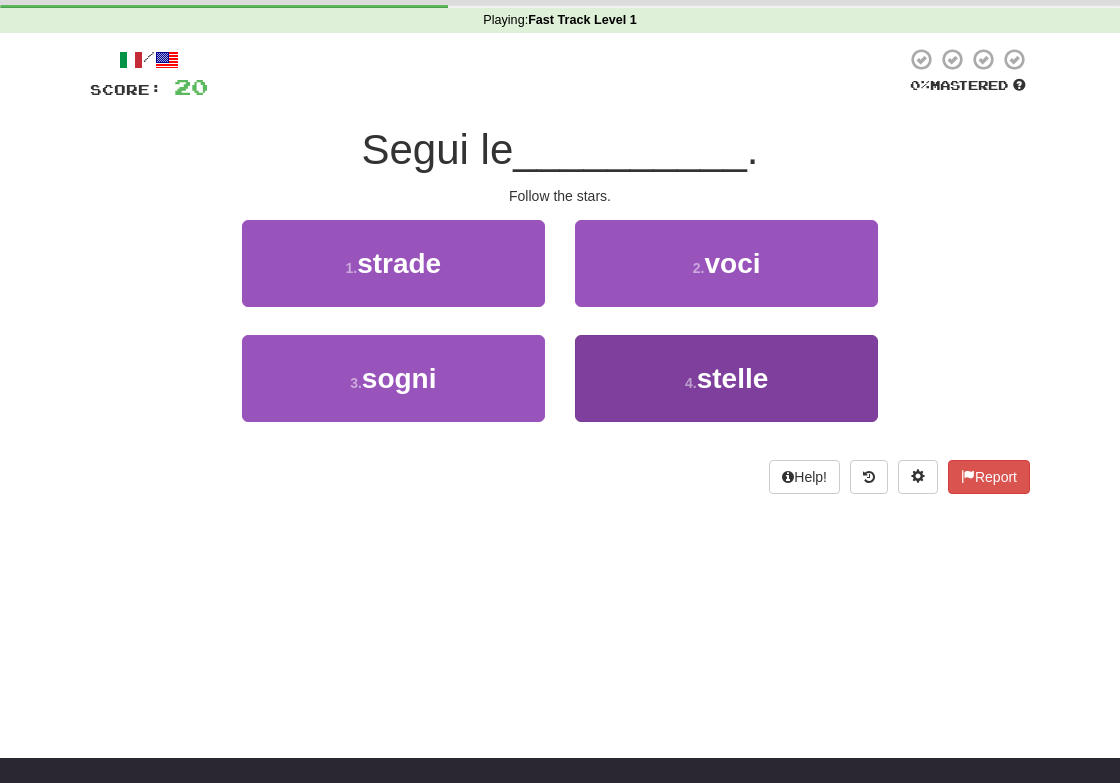 click on "4 ." at bounding box center (691, 383) 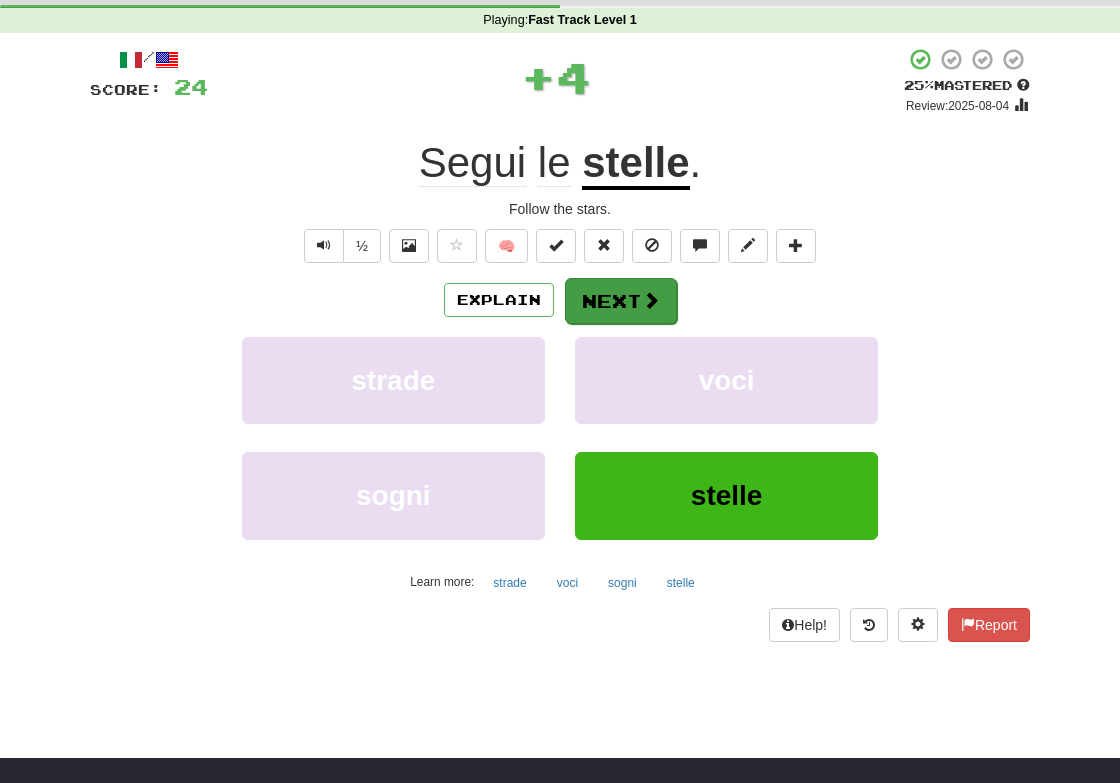 click on "Next" at bounding box center [621, 301] 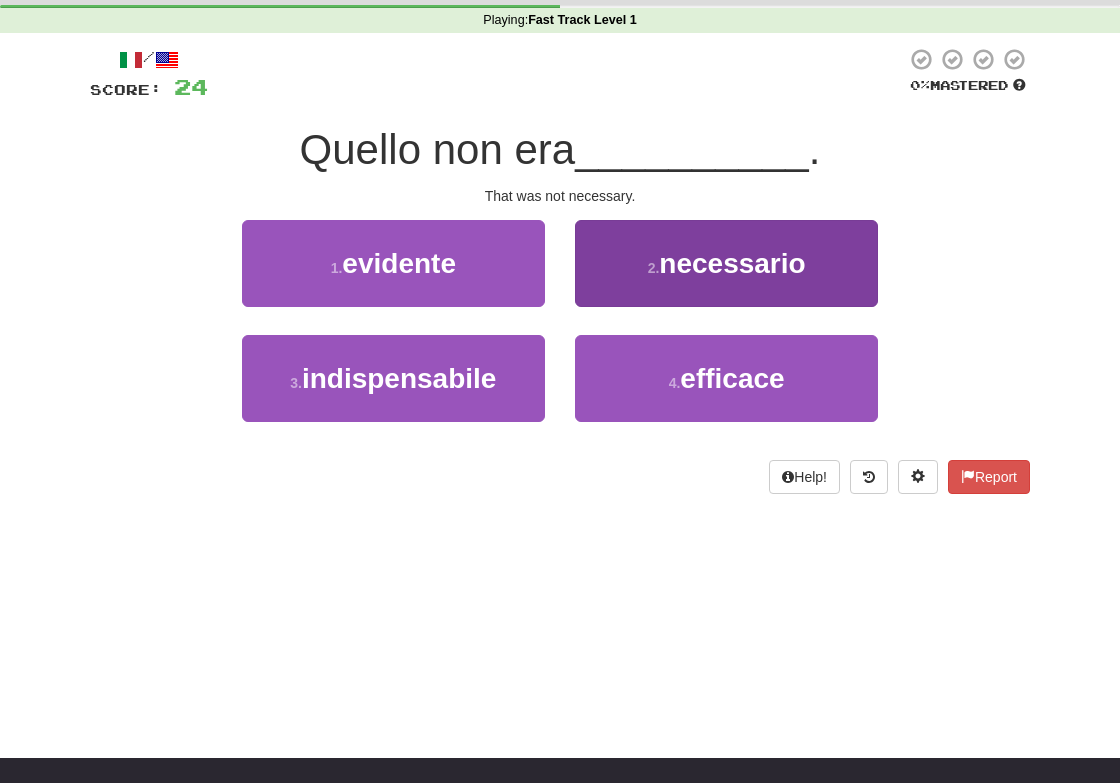 click on "necessario" at bounding box center (732, 263) 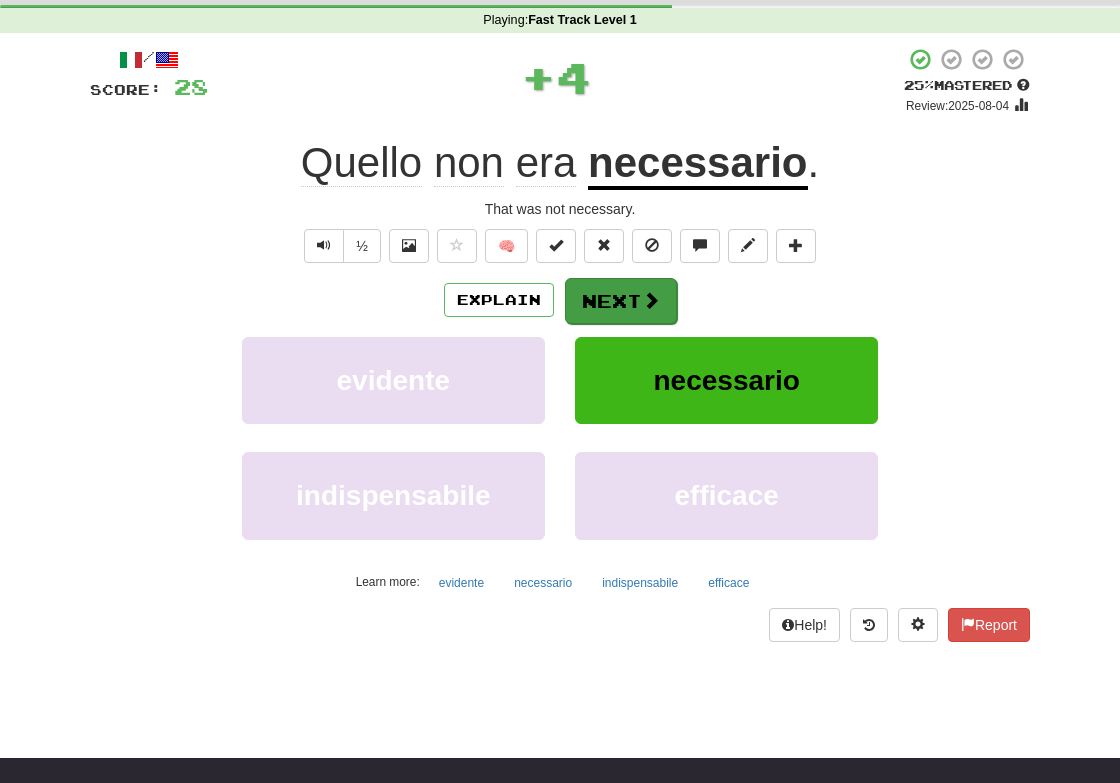 click on "Next" at bounding box center [621, 301] 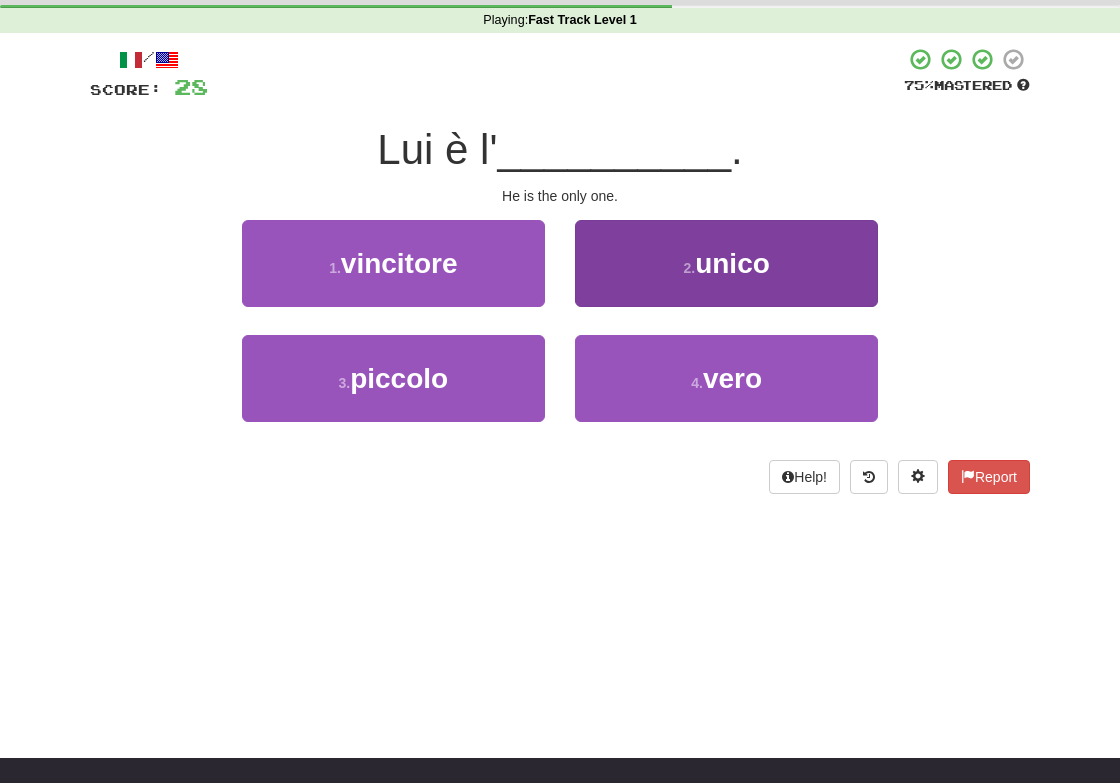 click on "2 .  unico" at bounding box center [726, 263] 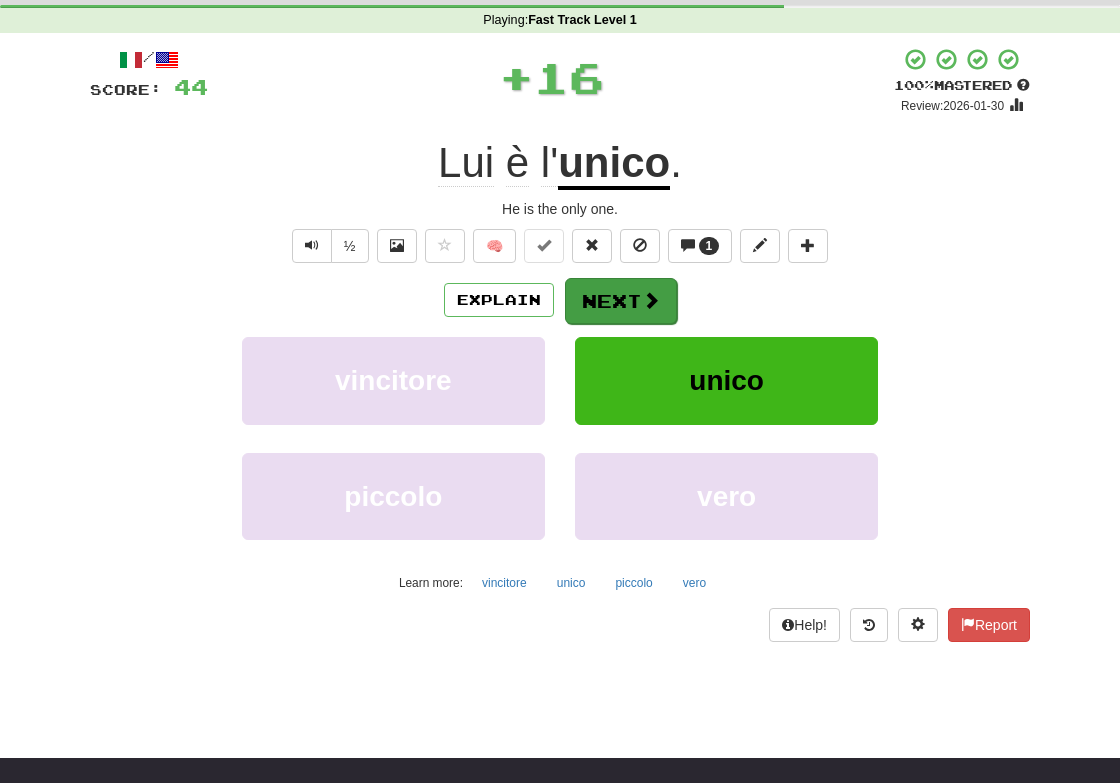 click on "Next" at bounding box center [621, 301] 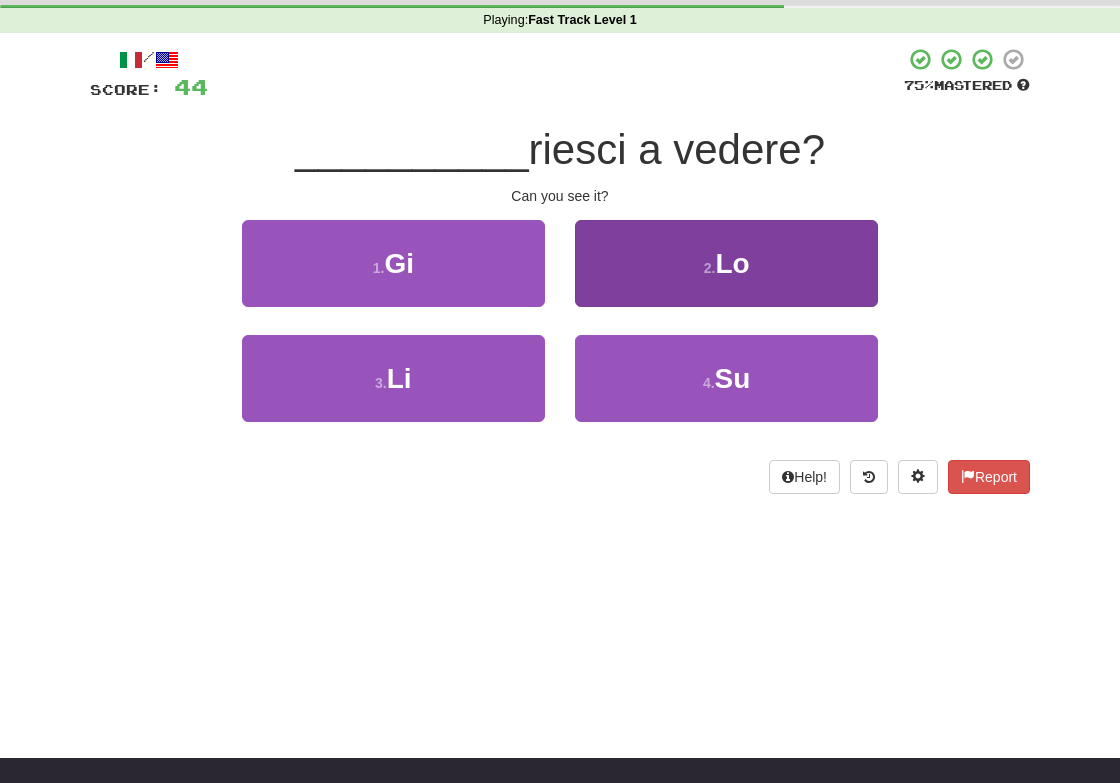 click on "Lo" at bounding box center [732, 263] 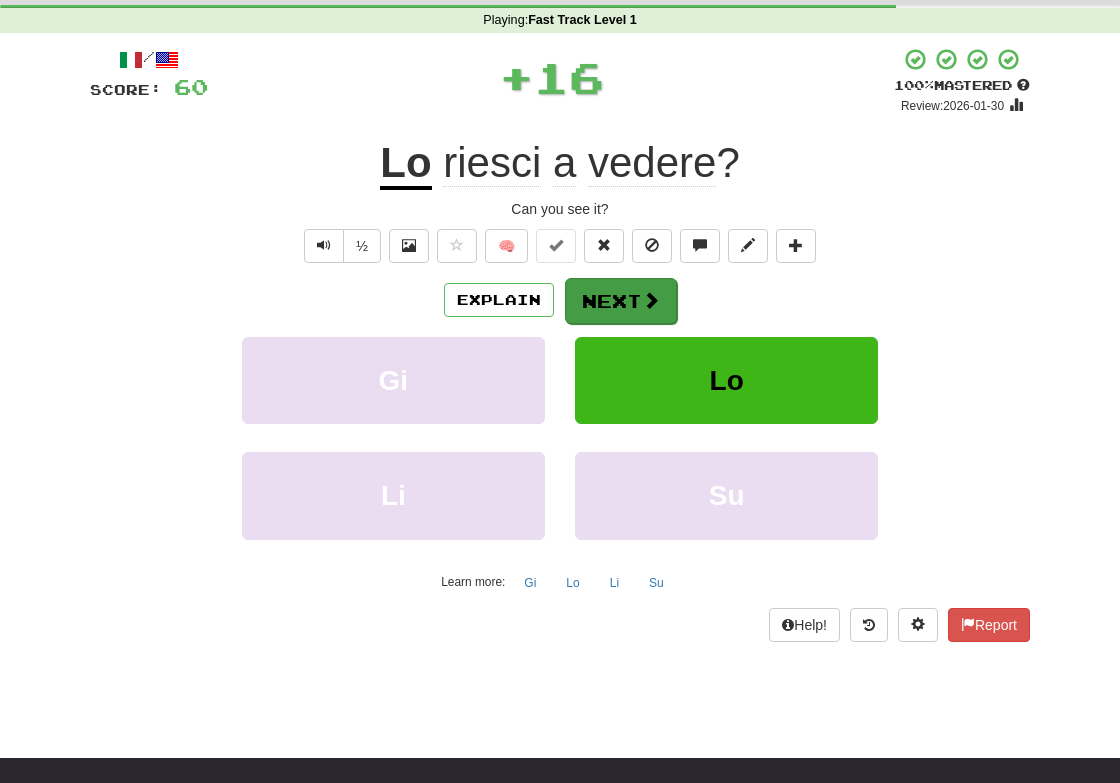 click on "Next" at bounding box center (621, 301) 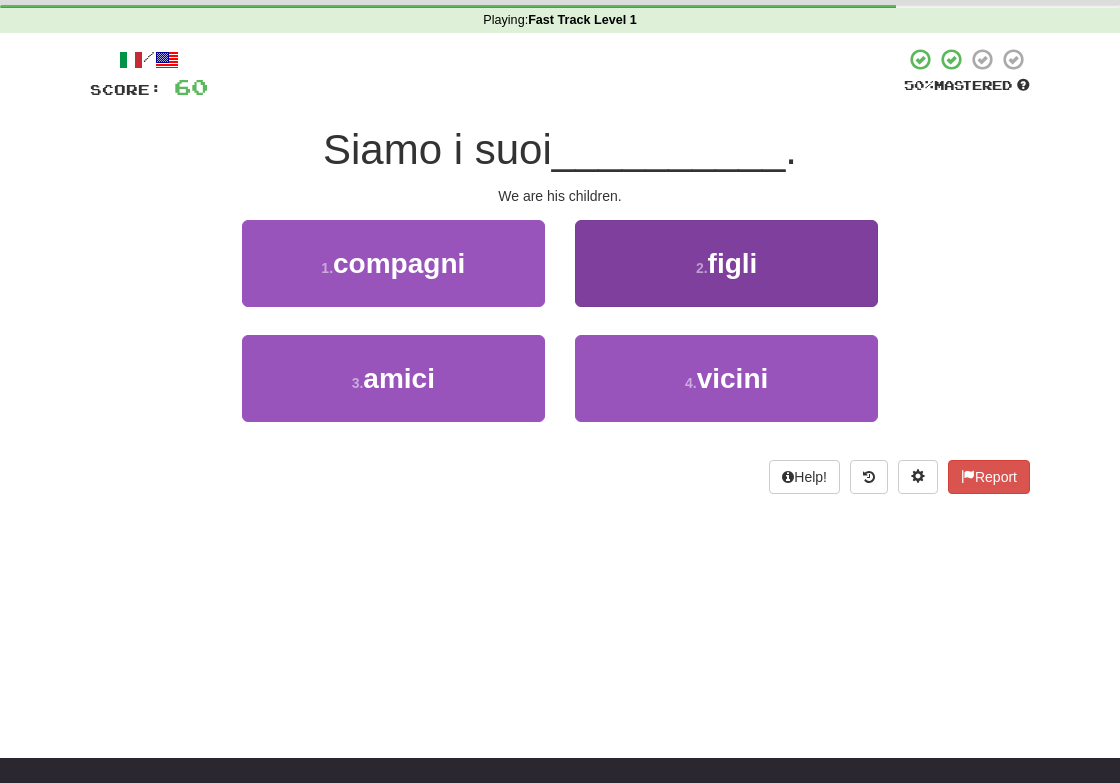 click on "figli" at bounding box center (733, 263) 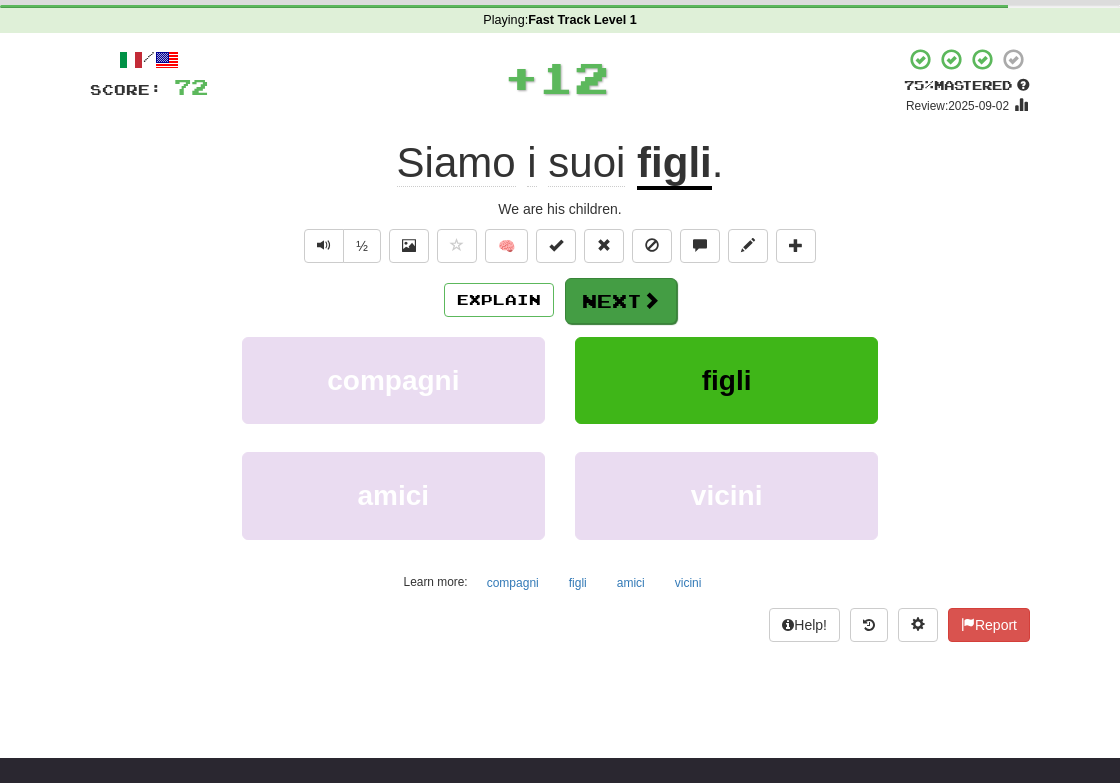 click on "Next" at bounding box center [621, 301] 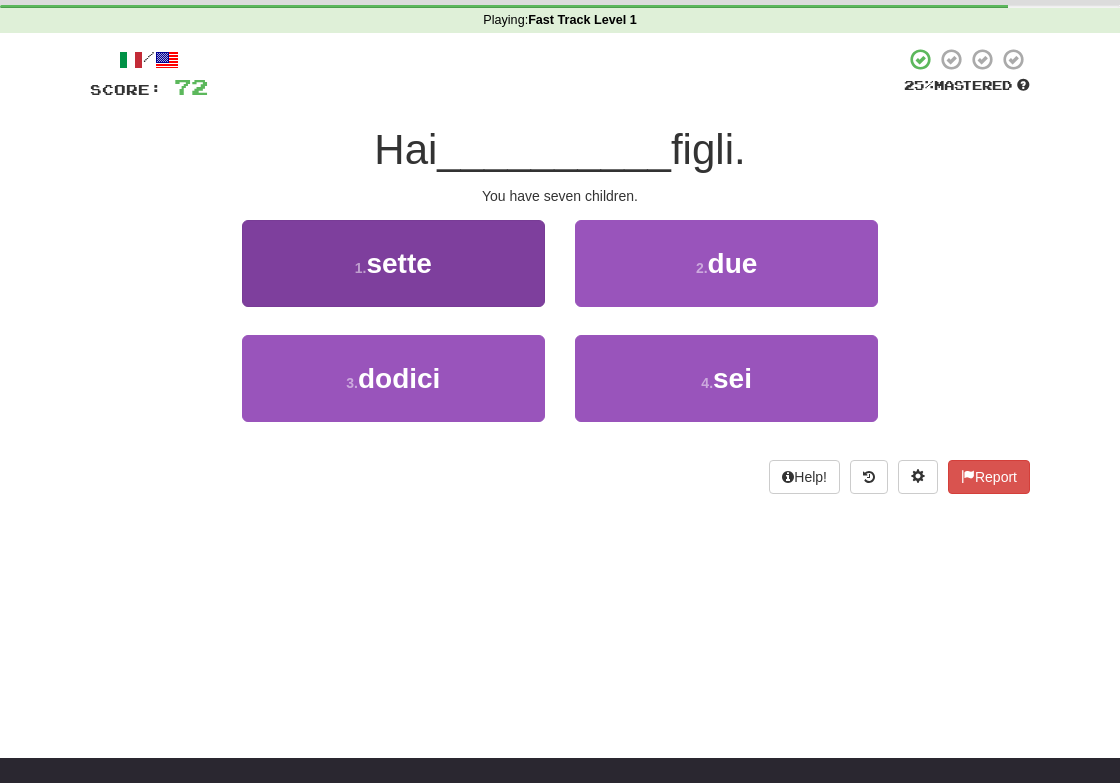 click on "1 .  sette" at bounding box center [393, 263] 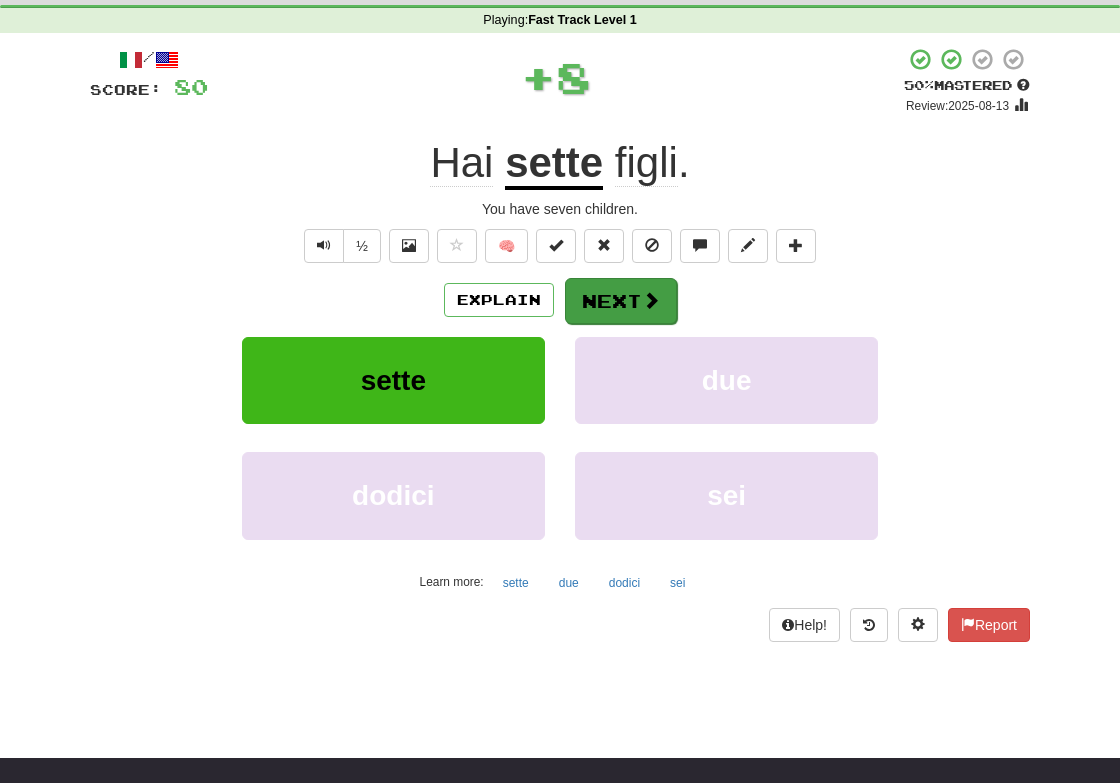 click on "Next" at bounding box center [621, 301] 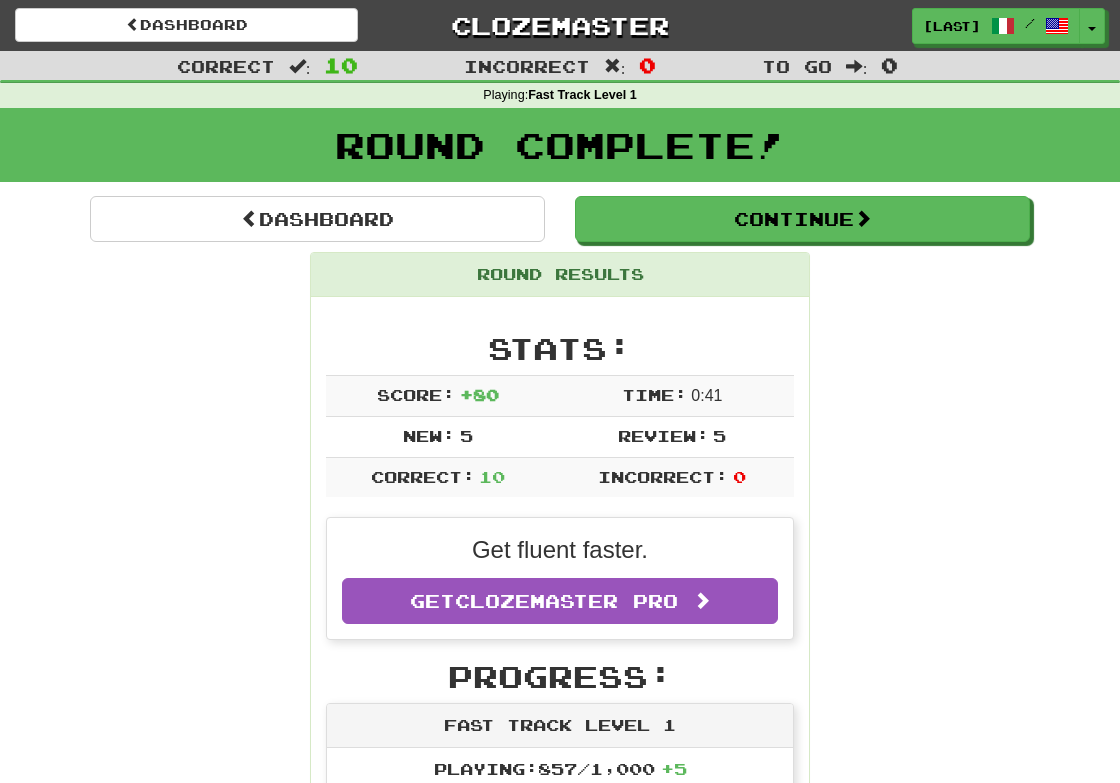 scroll, scrollTop: 0, scrollLeft: 0, axis: both 